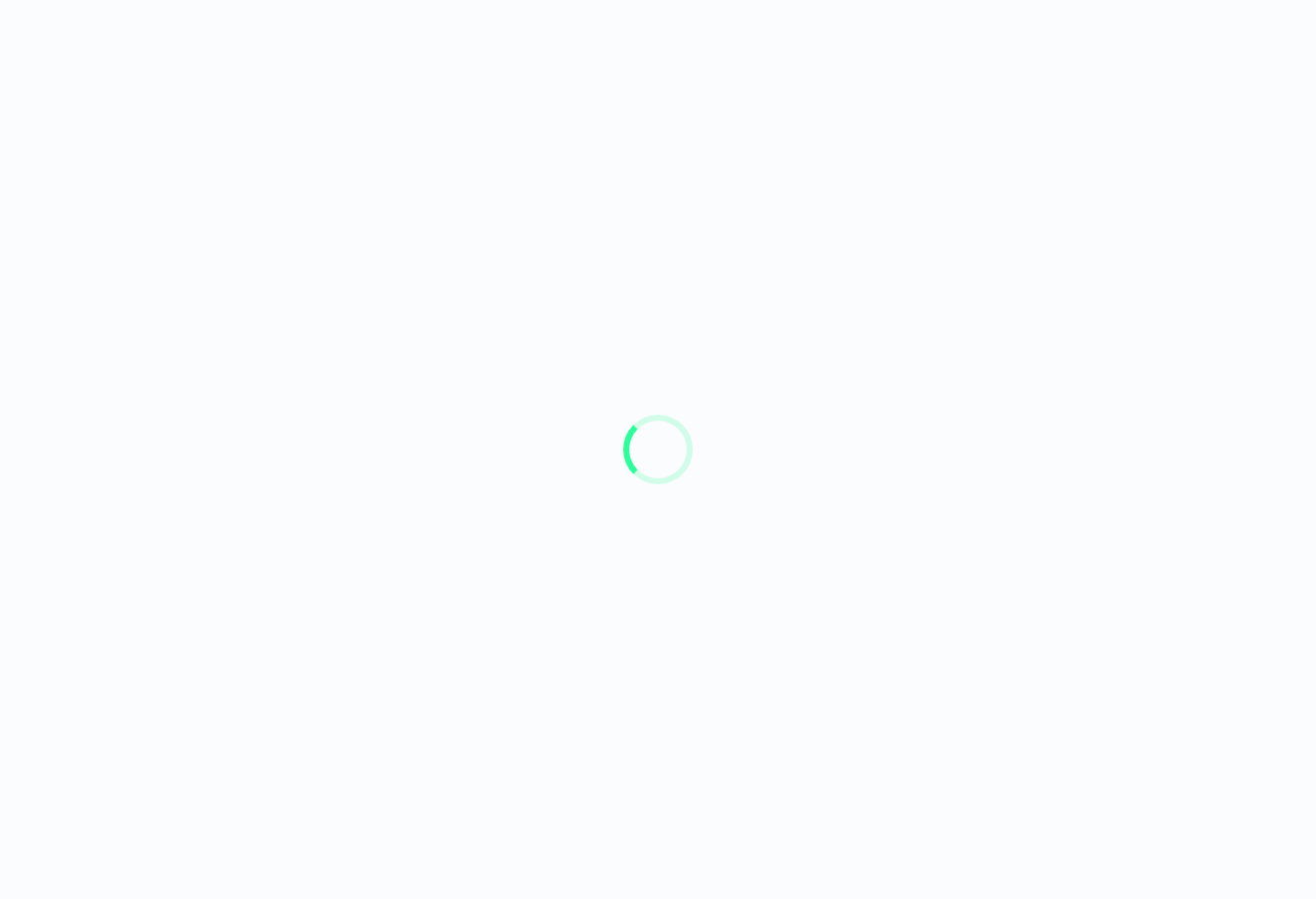 scroll, scrollTop: 0, scrollLeft: 0, axis: both 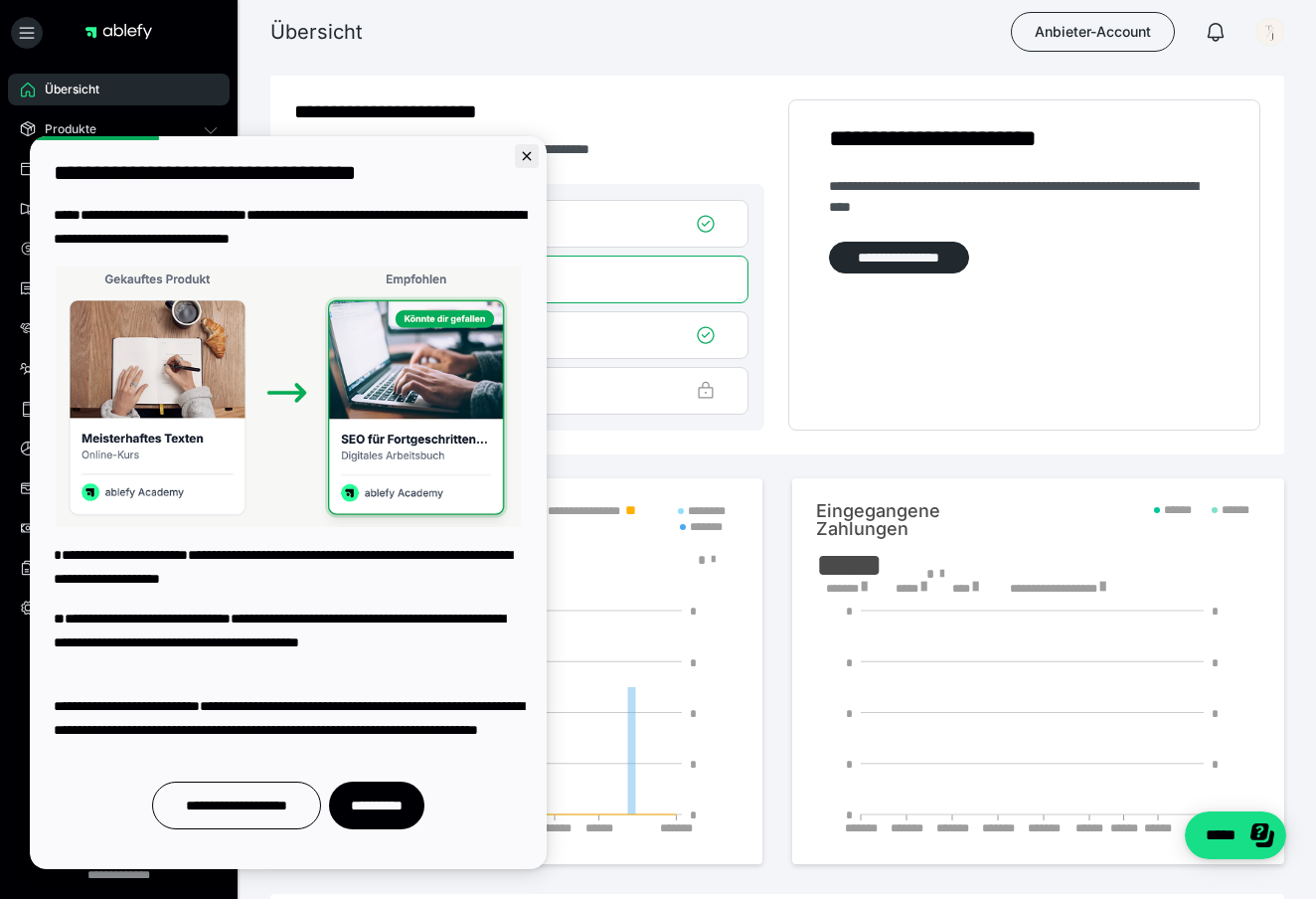 click 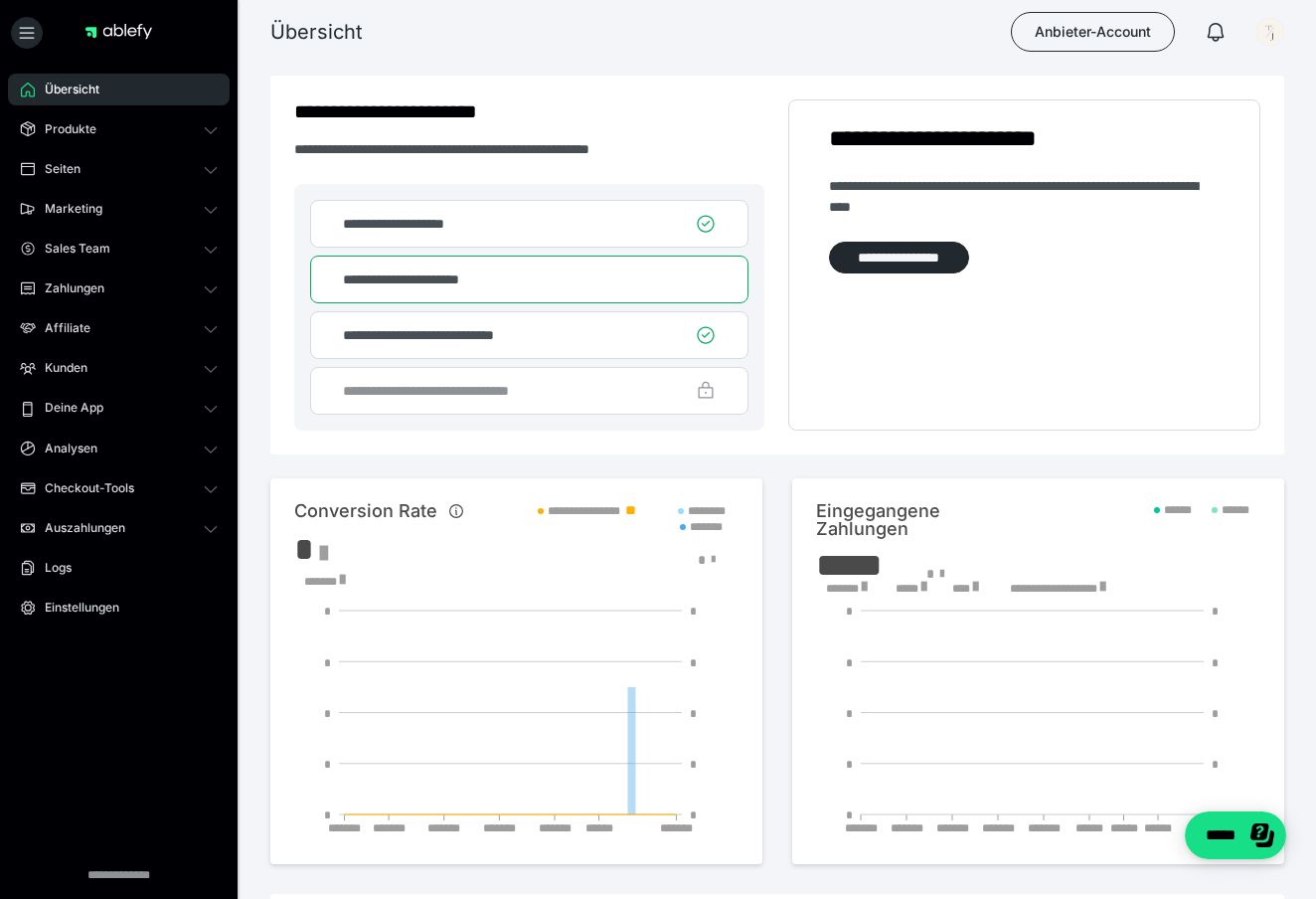 scroll, scrollTop: 0, scrollLeft: 0, axis: both 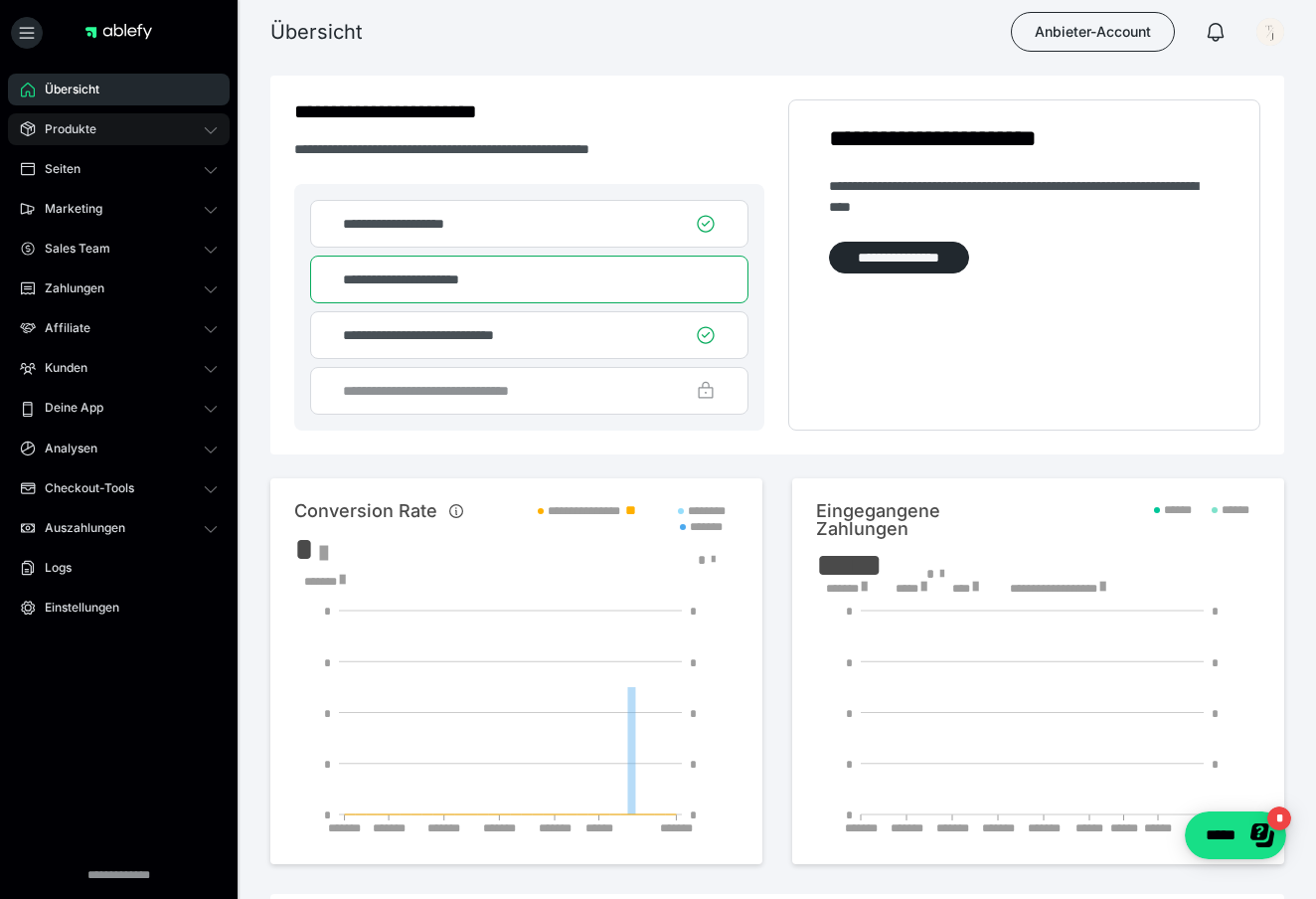 click on "Produkte" at bounding box center [64, 129] 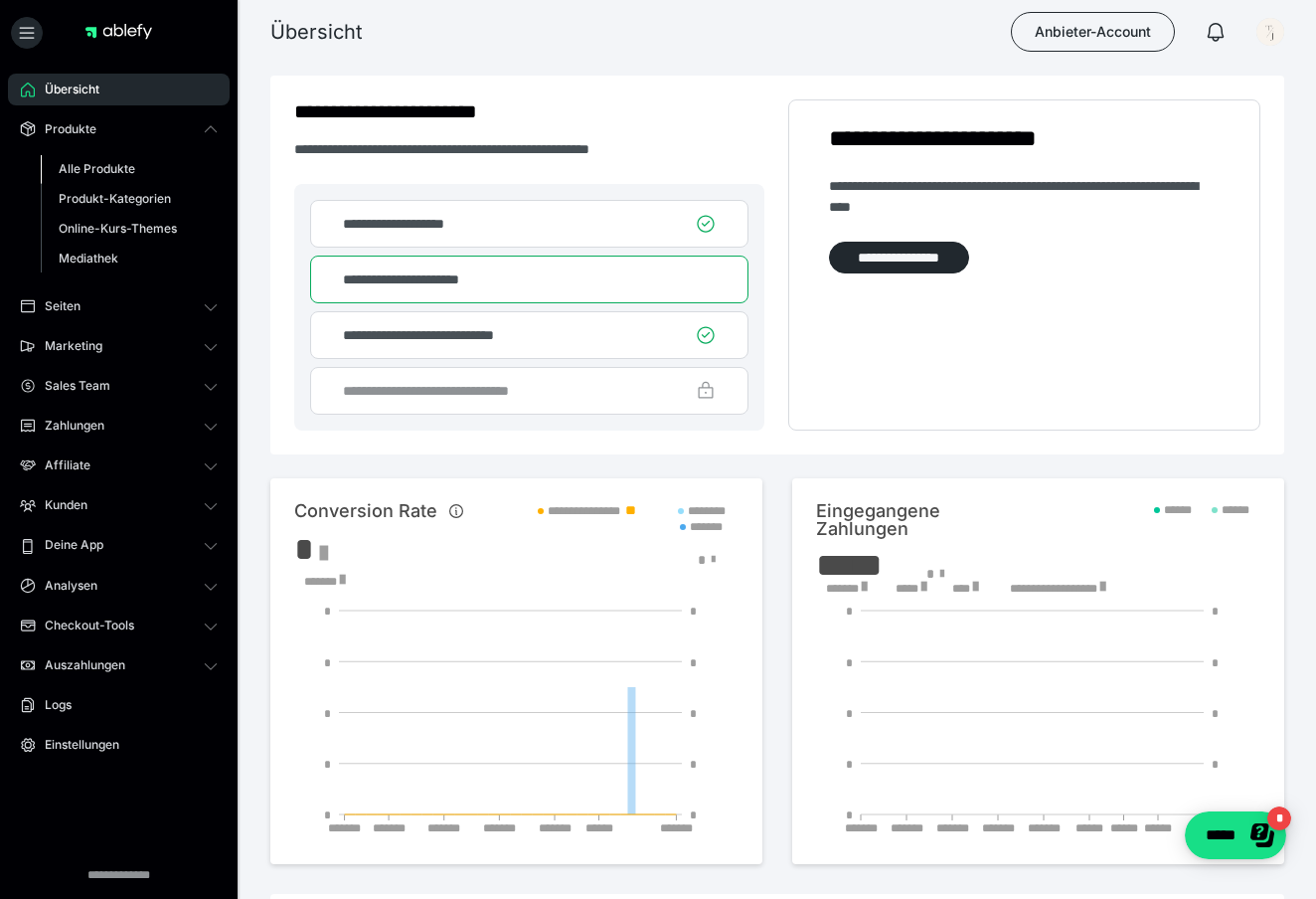 click on "Alle Produkte" at bounding box center [96, 168] 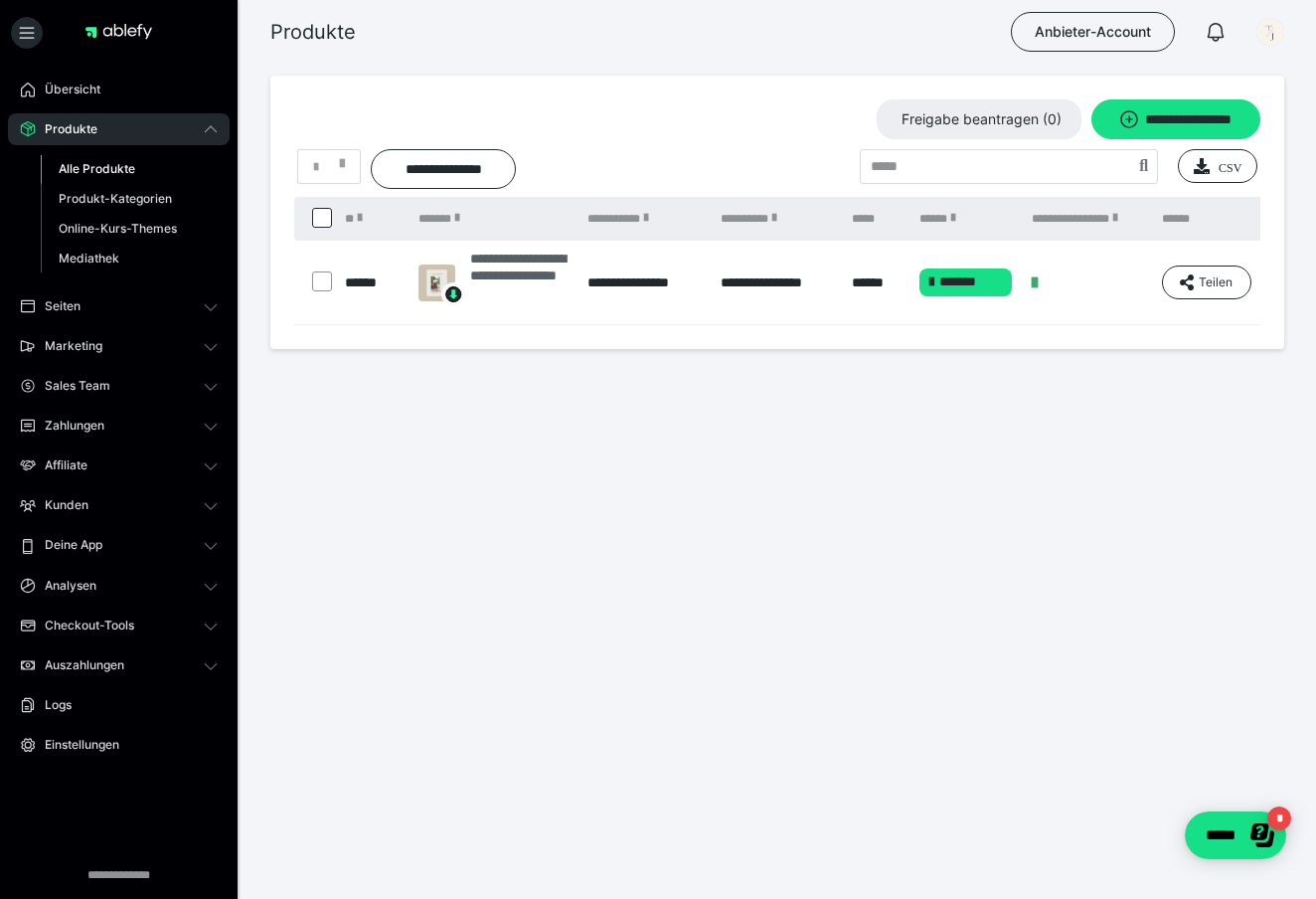 click at bounding box center [436, 282] 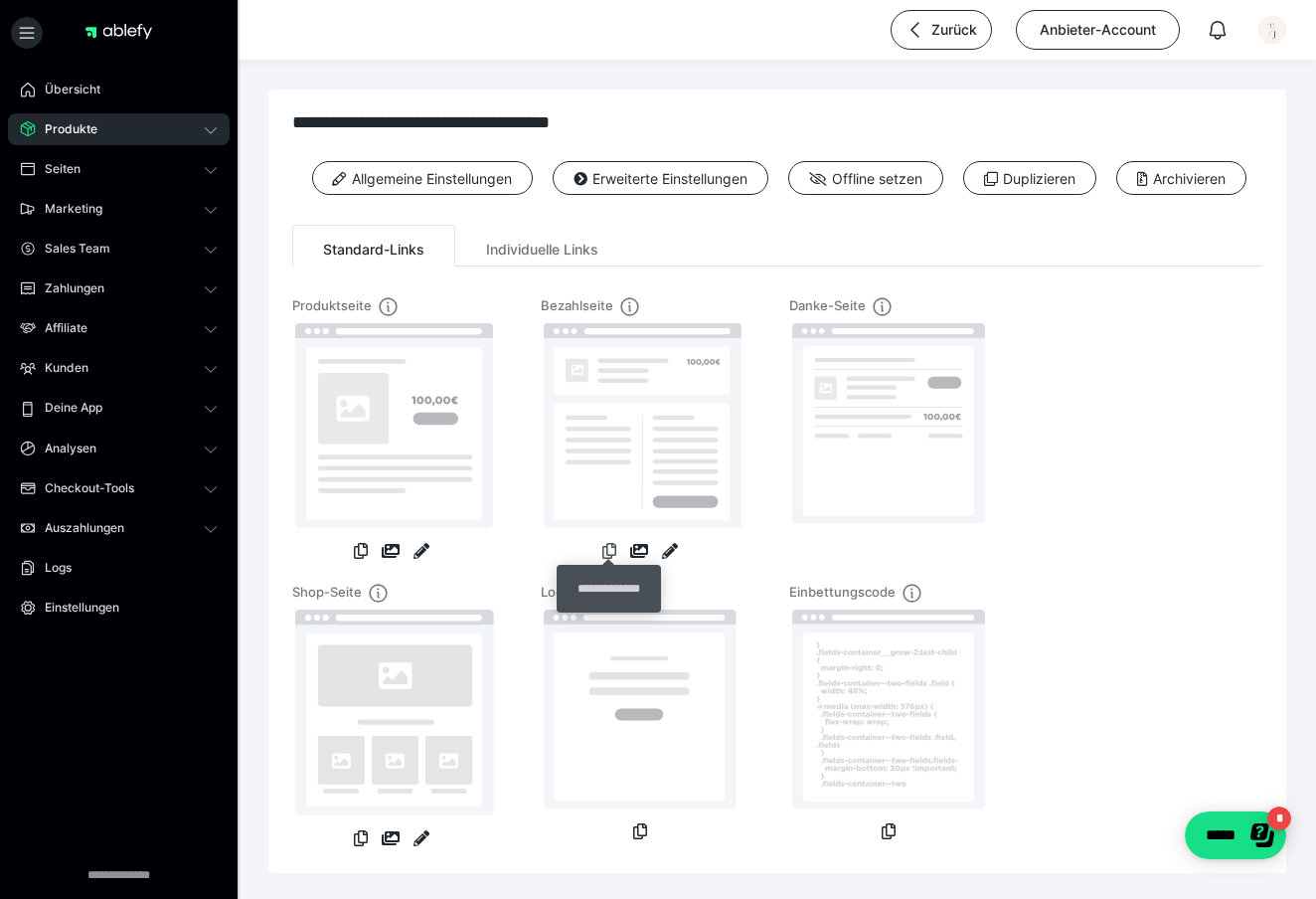 click at bounding box center [609, 551] 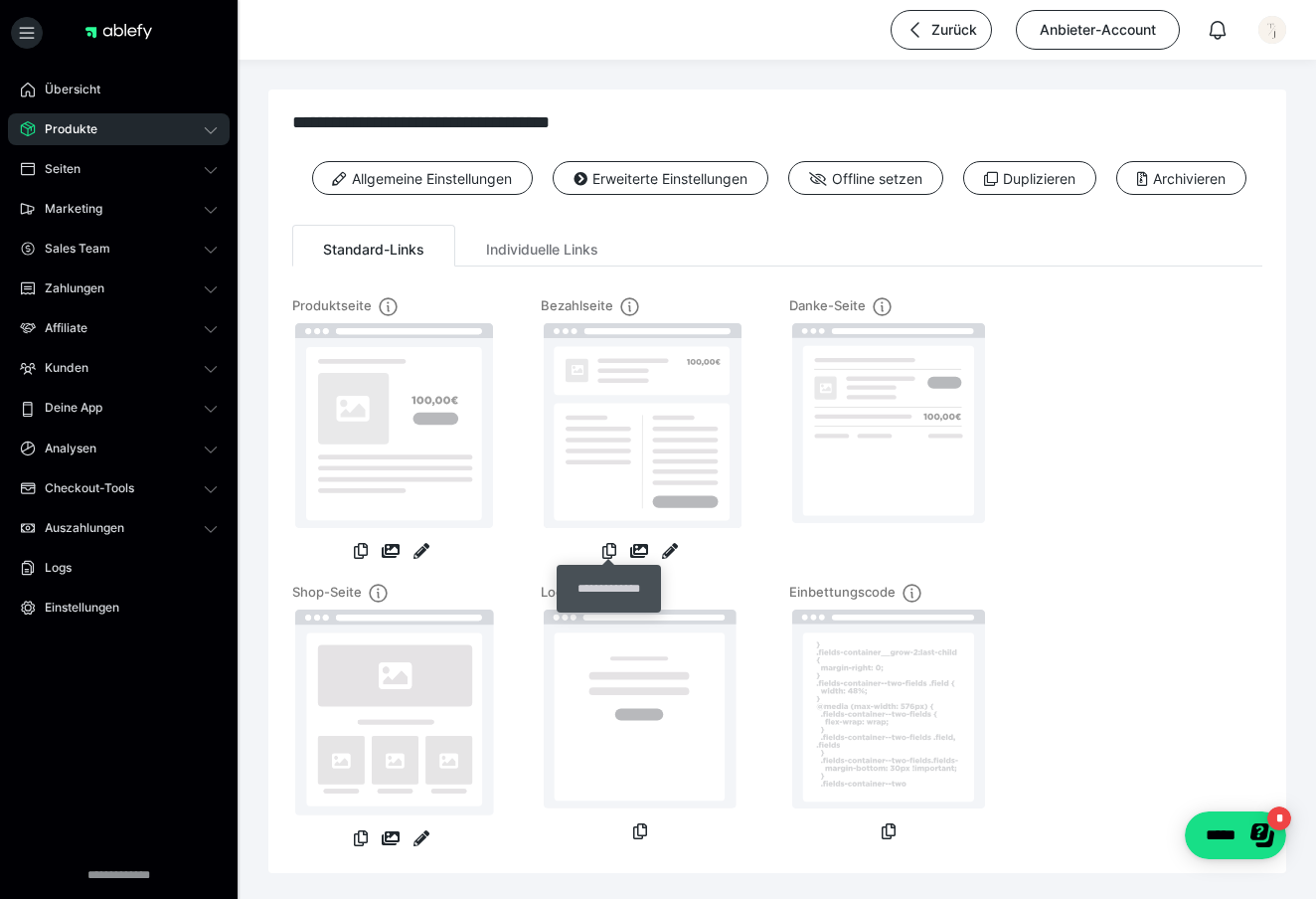 click on "**********" at bounding box center (608, 589) 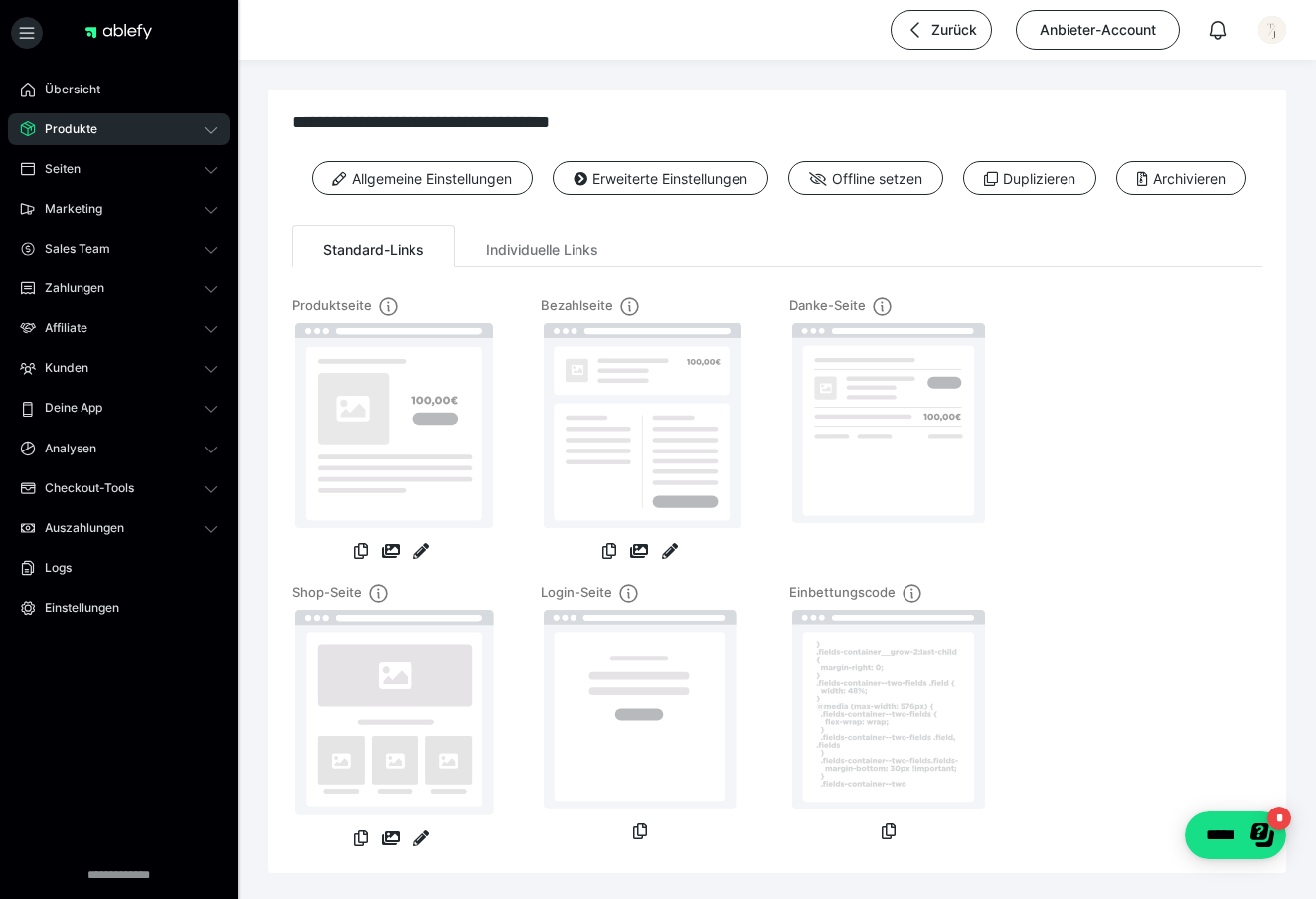 scroll, scrollTop: 0, scrollLeft: 0, axis: both 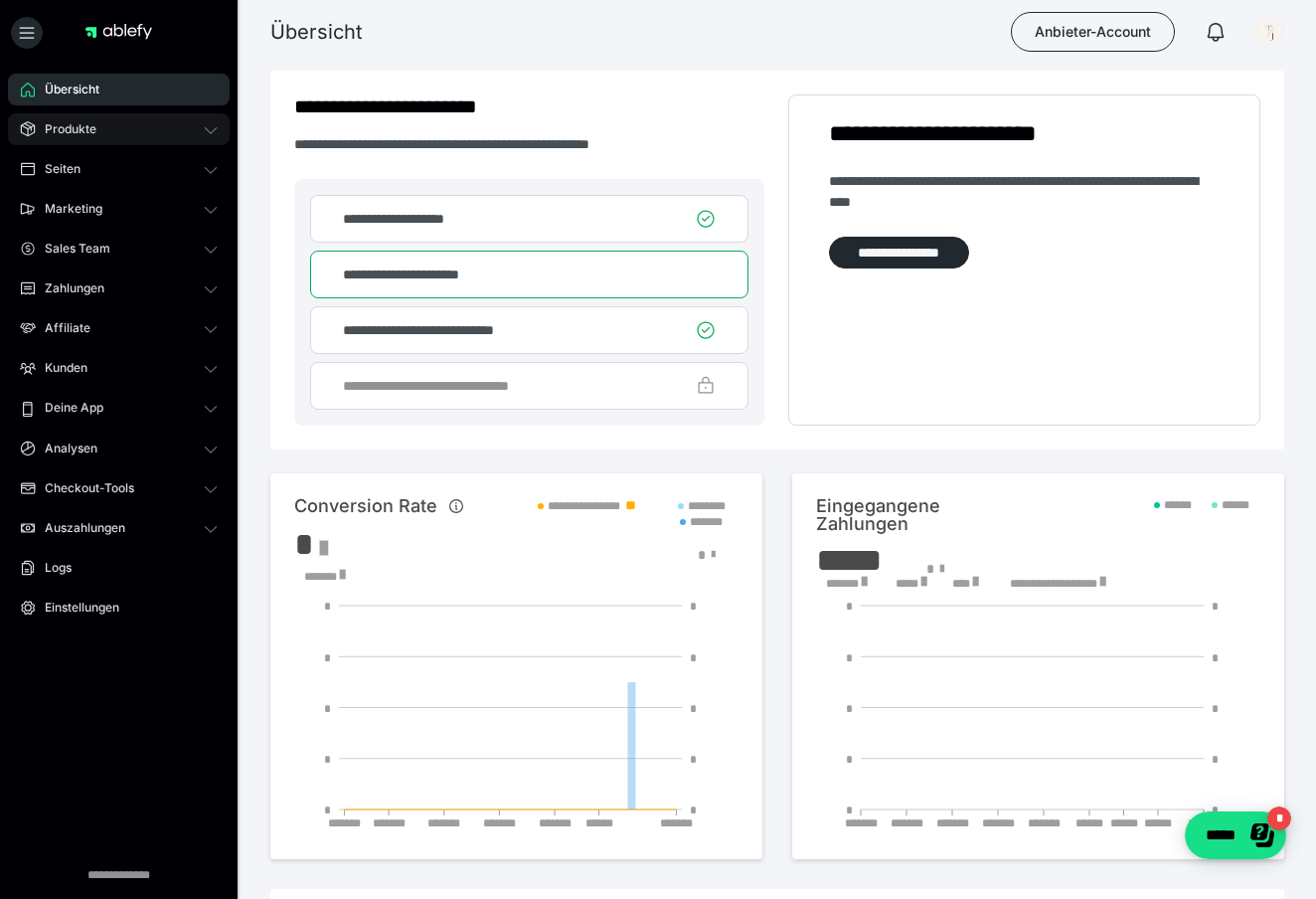 click on "Produkte" at bounding box center (64, 129) 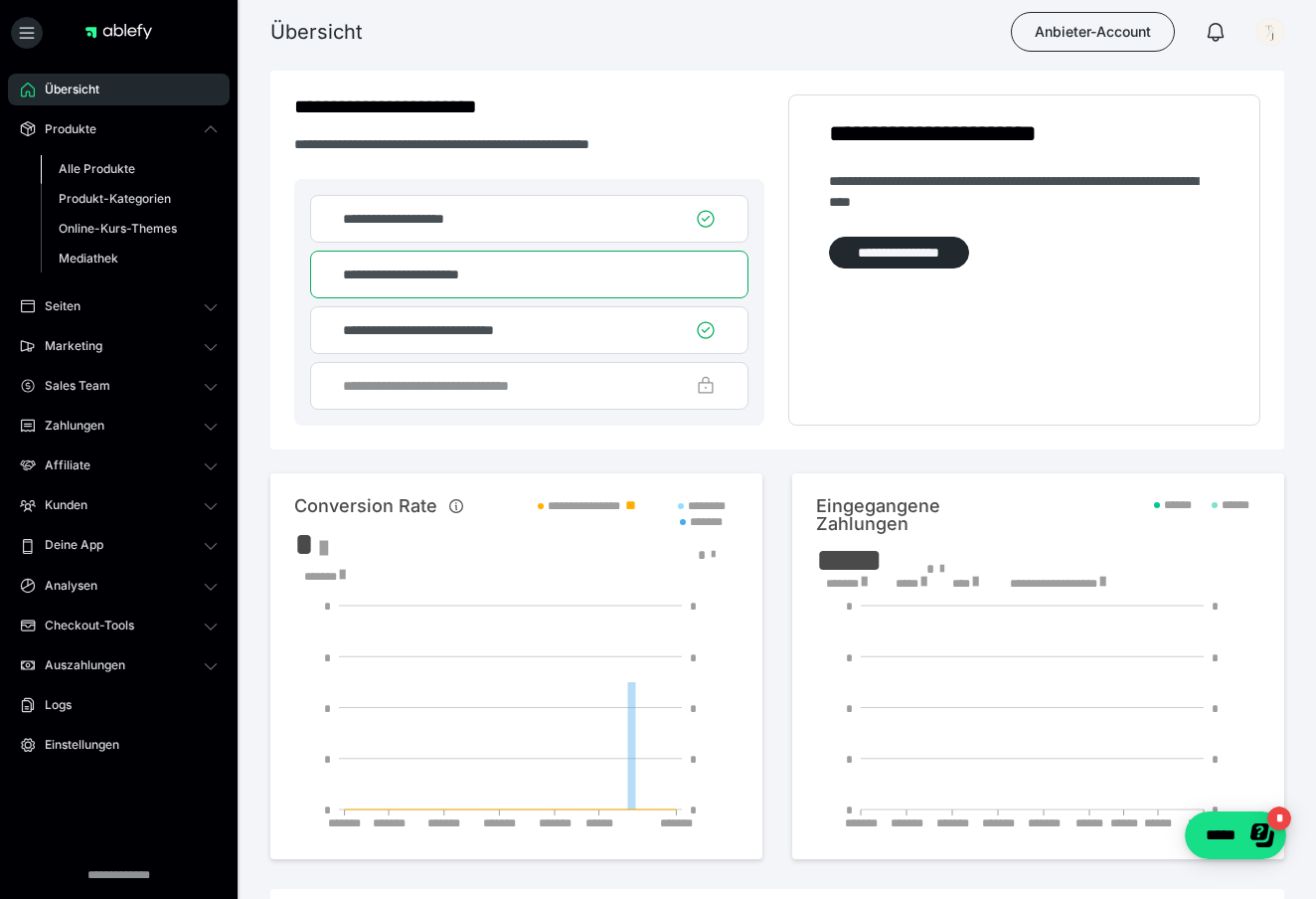 click on "Alle Produkte" at bounding box center [96, 168] 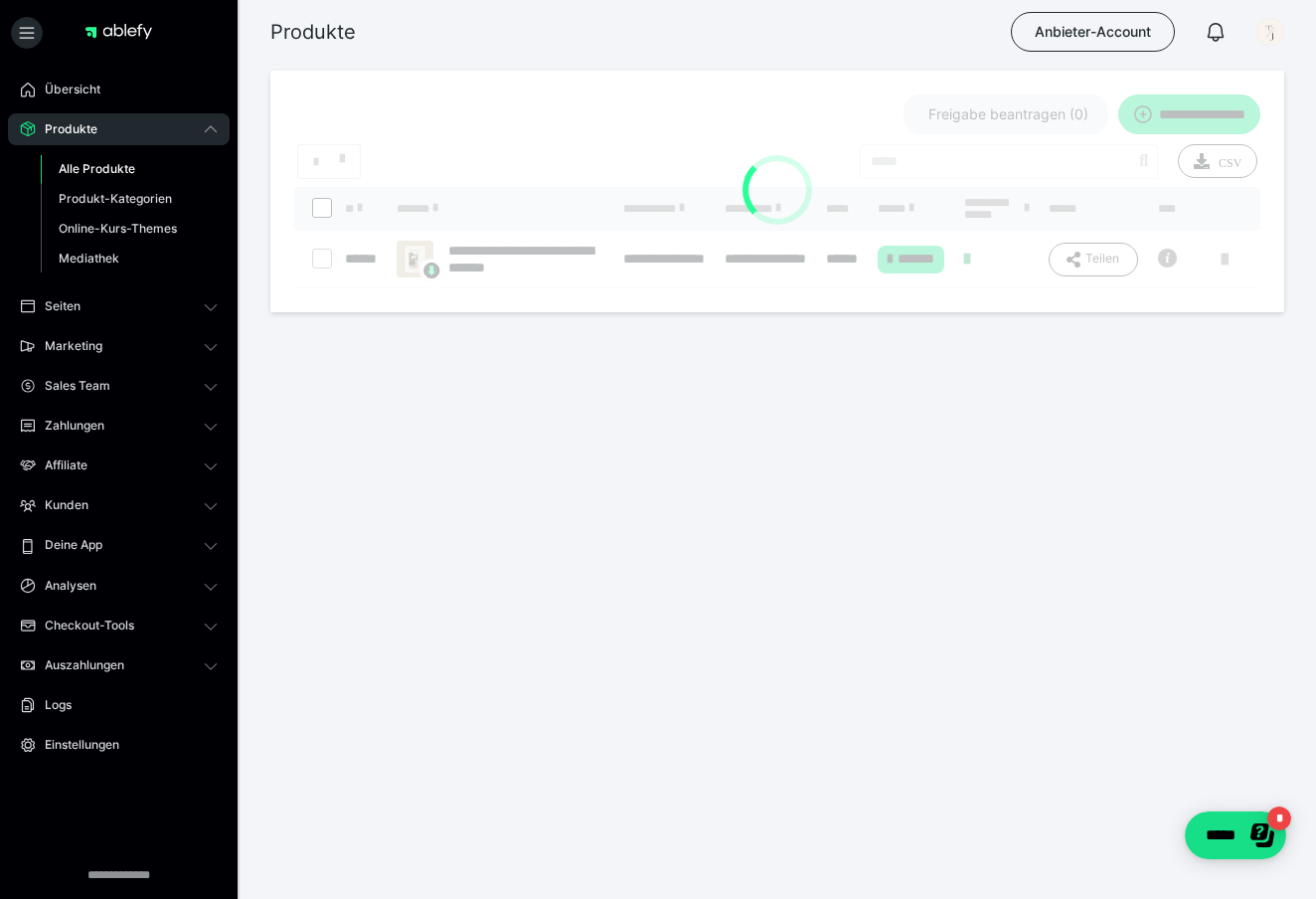 scroll, scrollTop: 0, scrollLeft: 0, axis: both 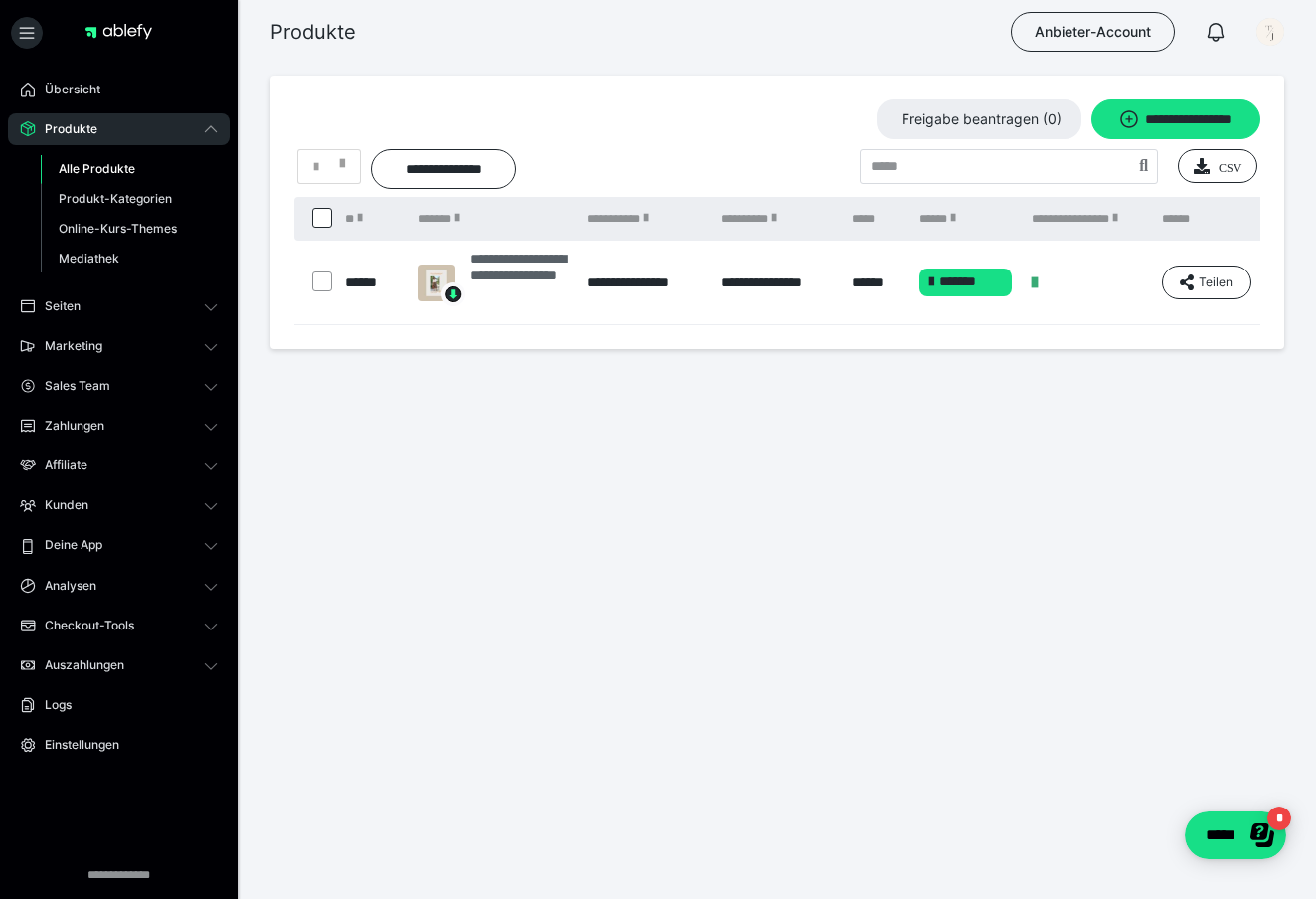 click on "**********" at bounding box center (519, 282) 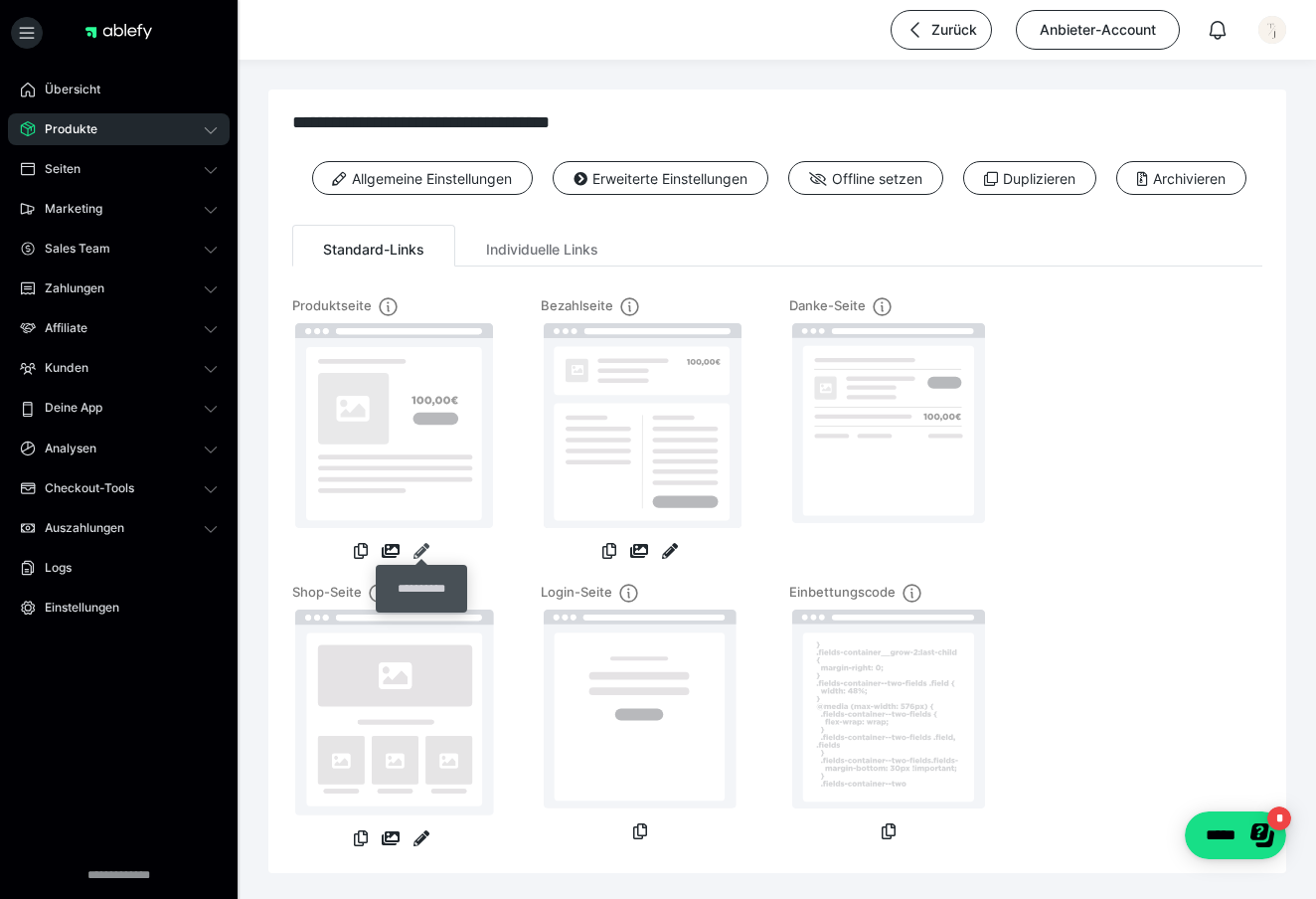 click at bounding box center [421, 551] 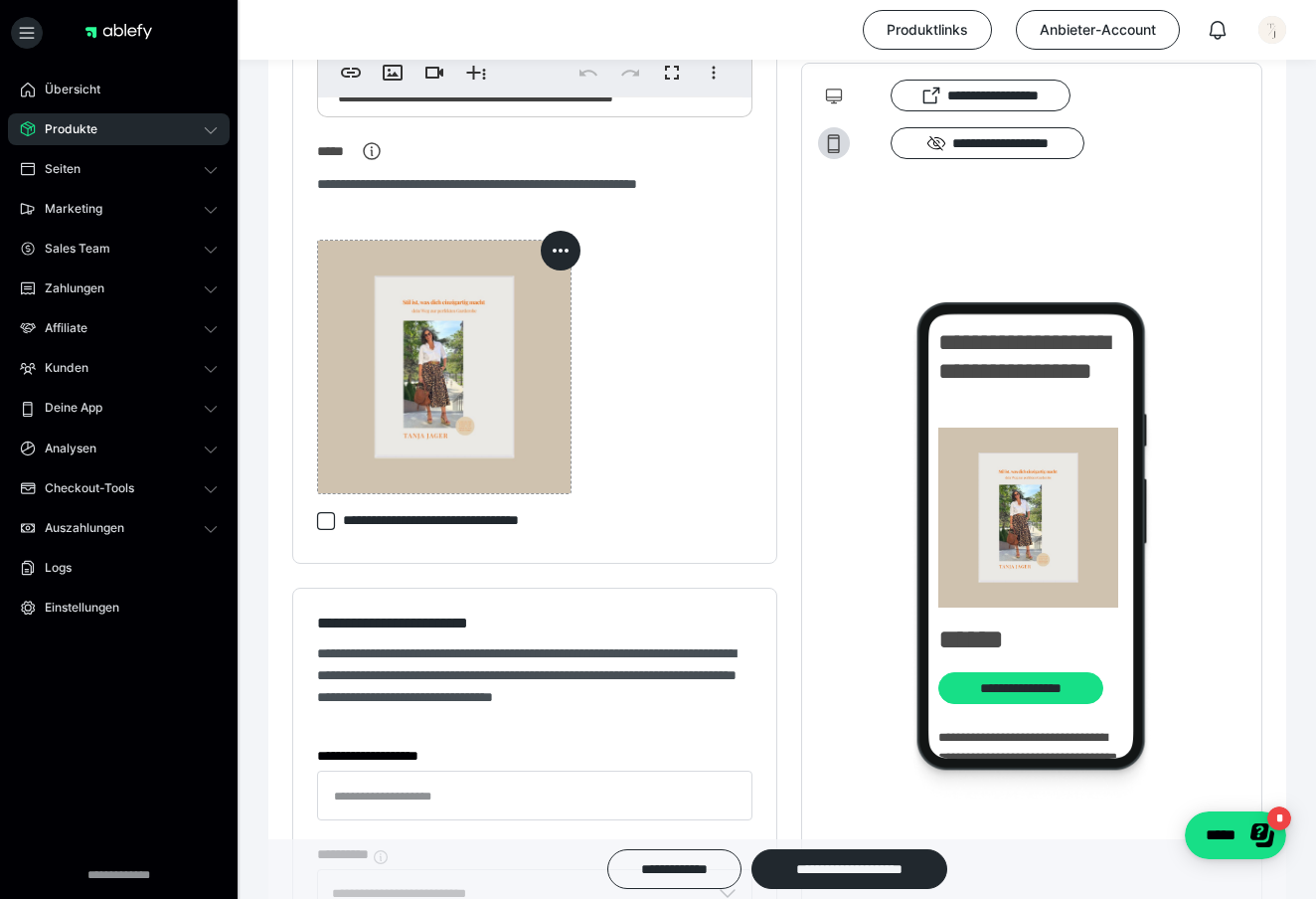 scroll, scrollTop: 981, scrollLeft: 0, axis: vertical 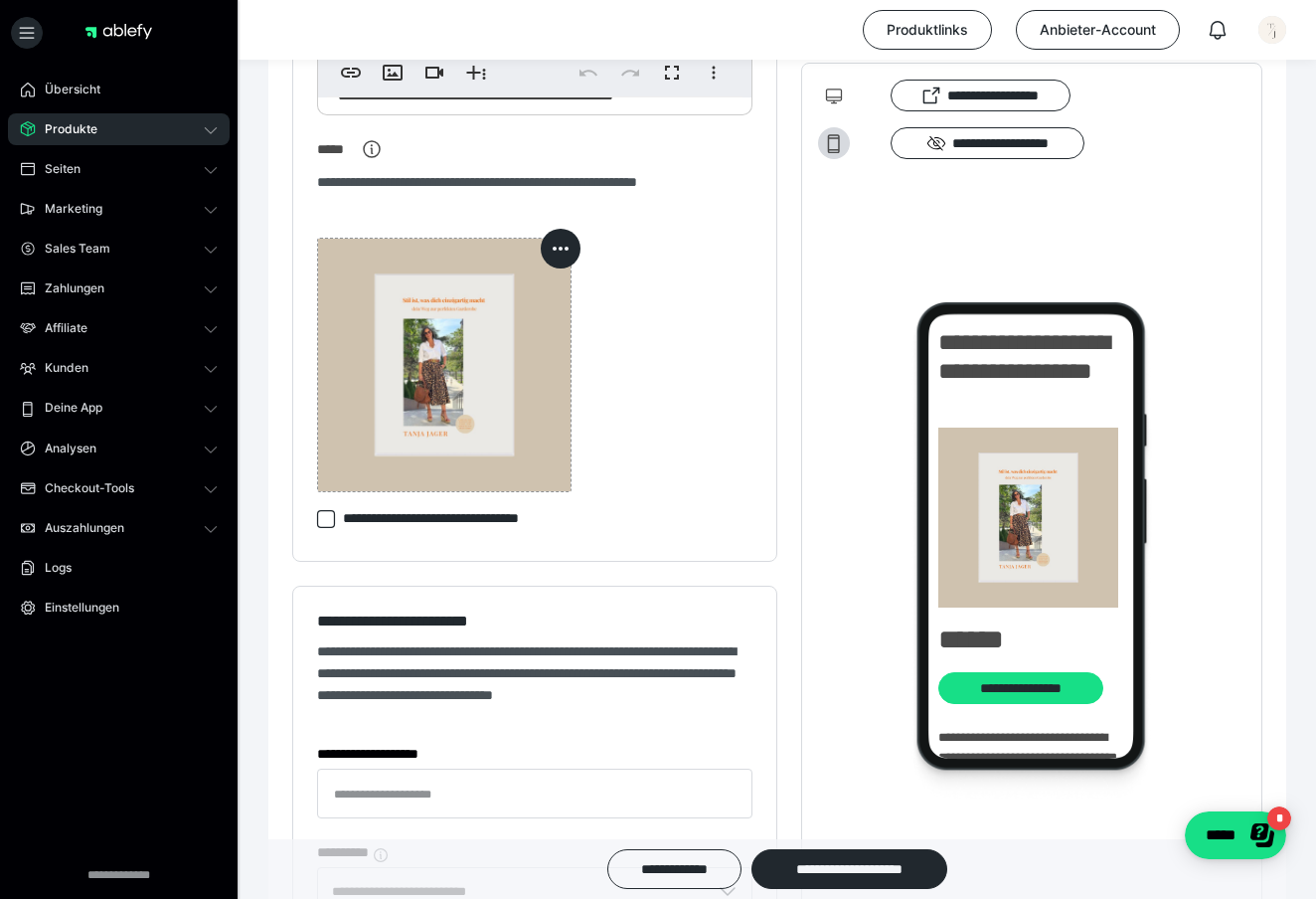click 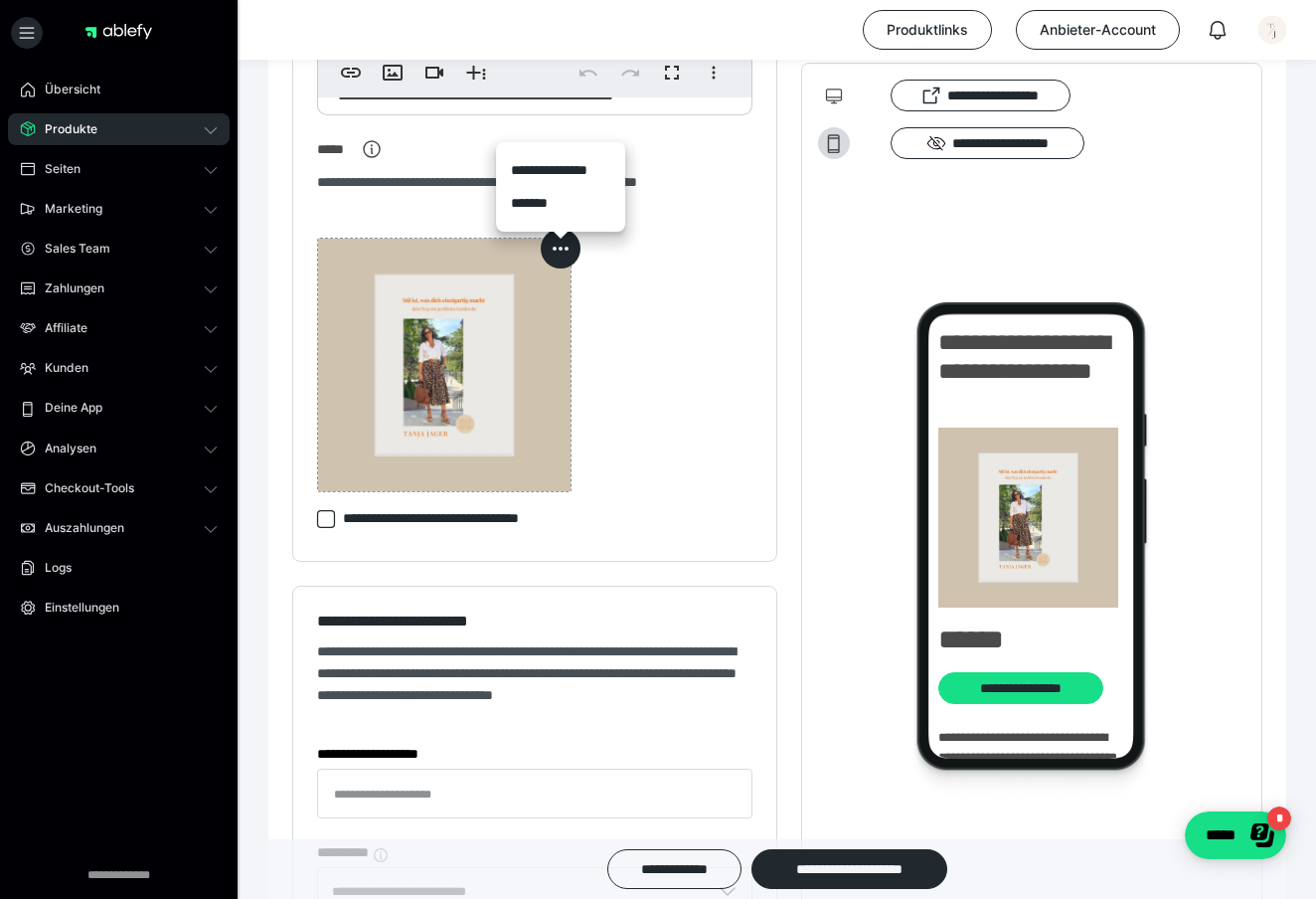 click on "**********" at bounding box center (561, 170) 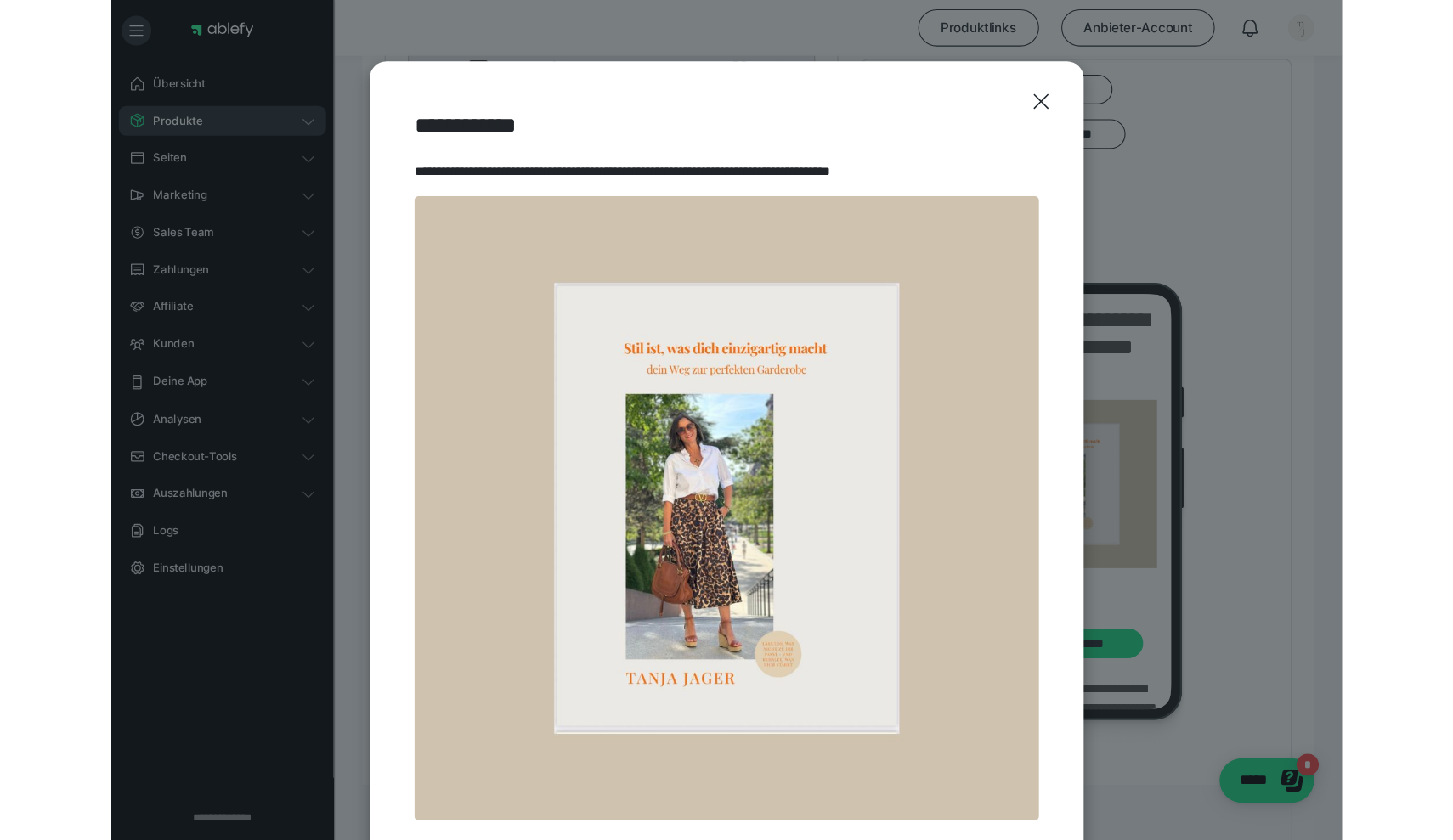 scroll, scrollTop: 678, scrollLeft: 0, axis: vertical 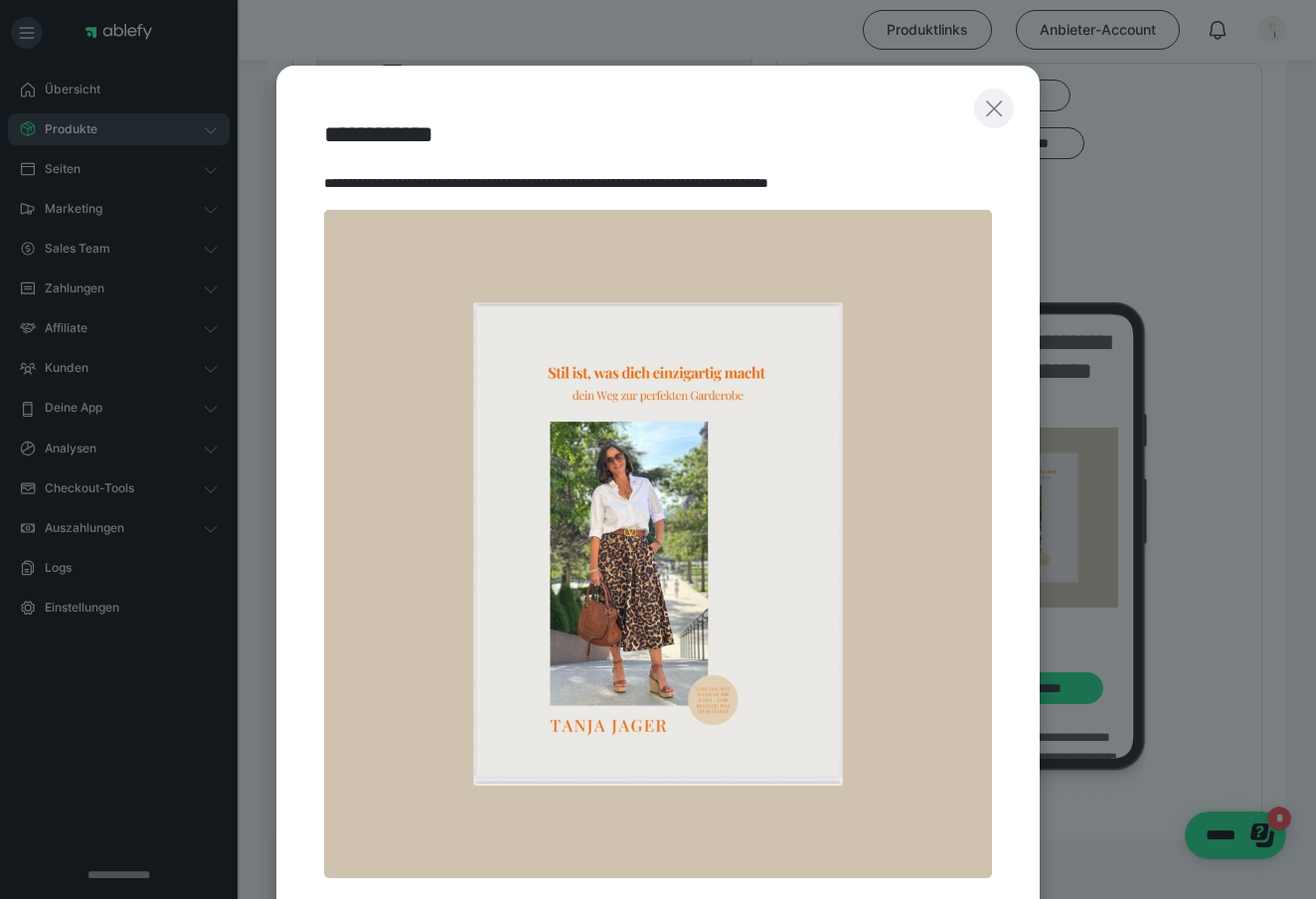 click 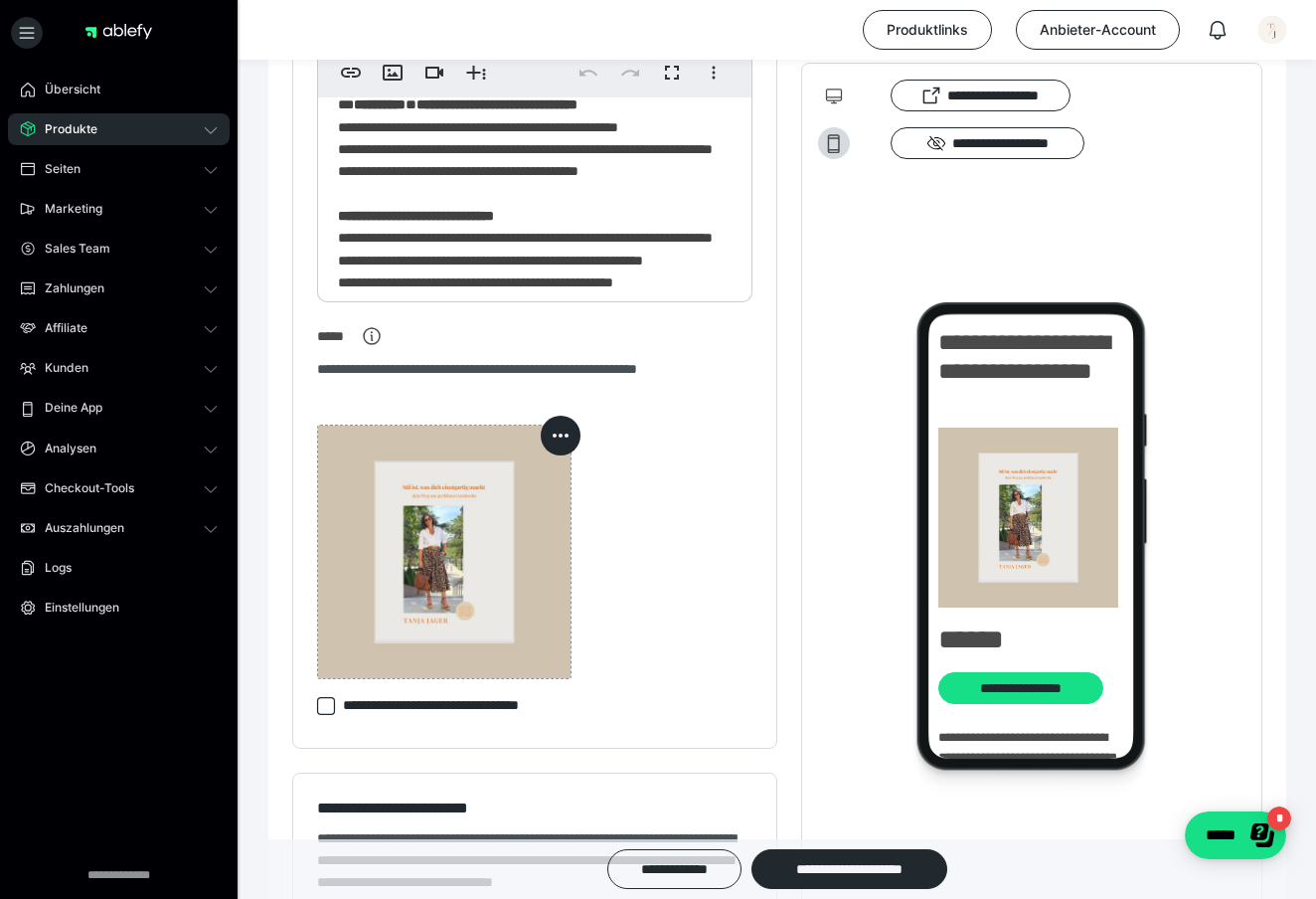click 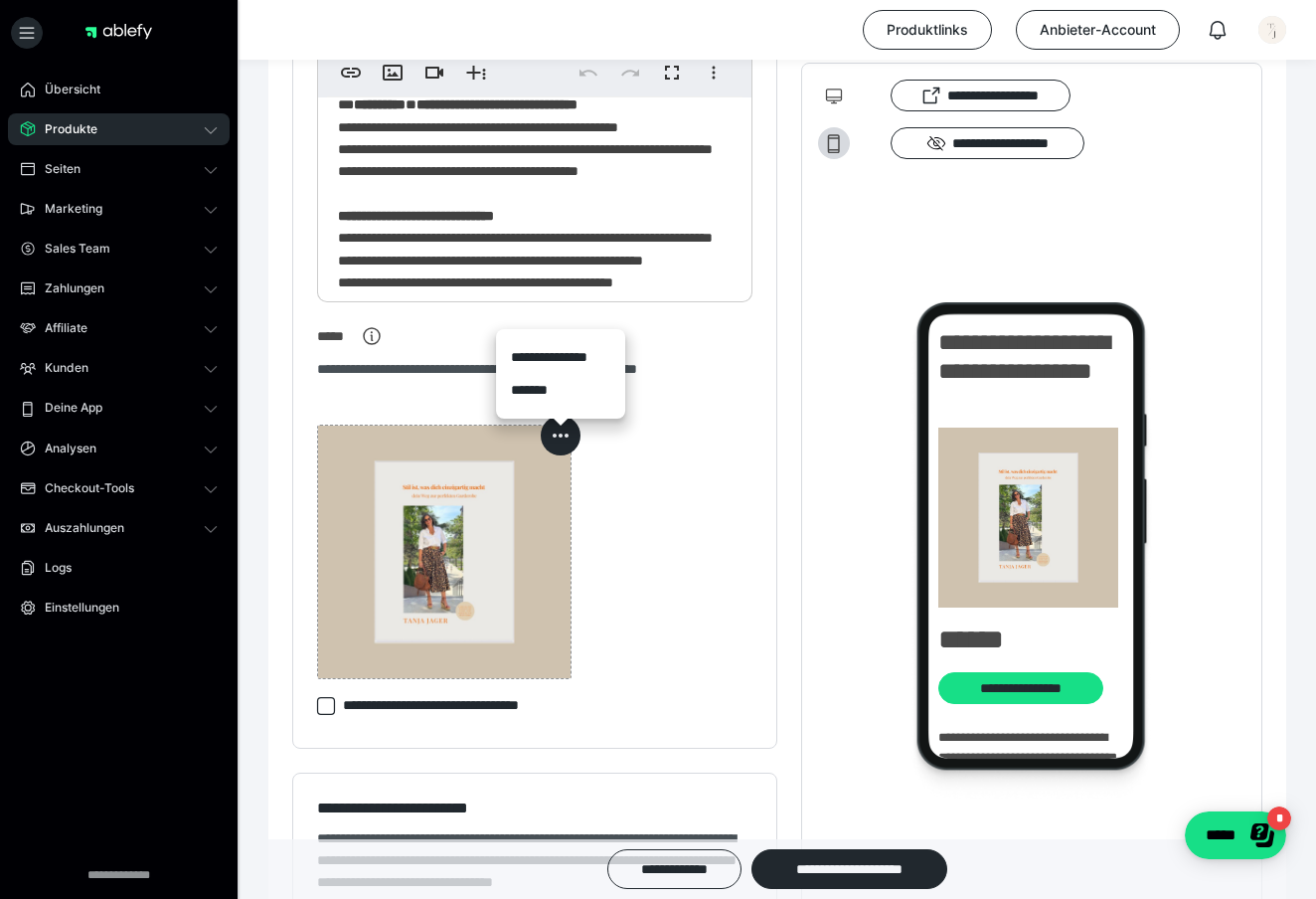 click on "*******" at bounding box center (561, 390) 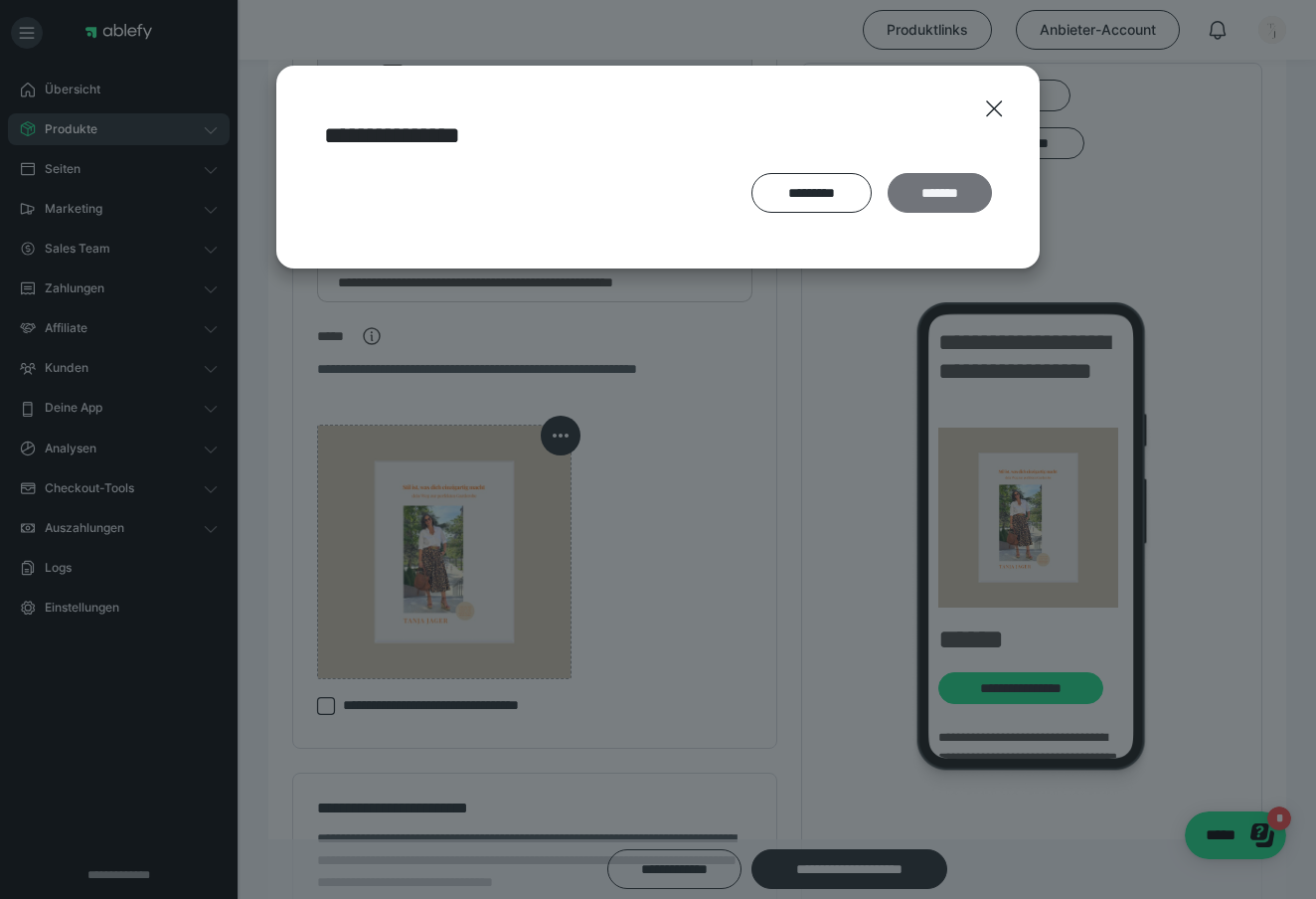 click on "*******" at bounding box center (939, 193) 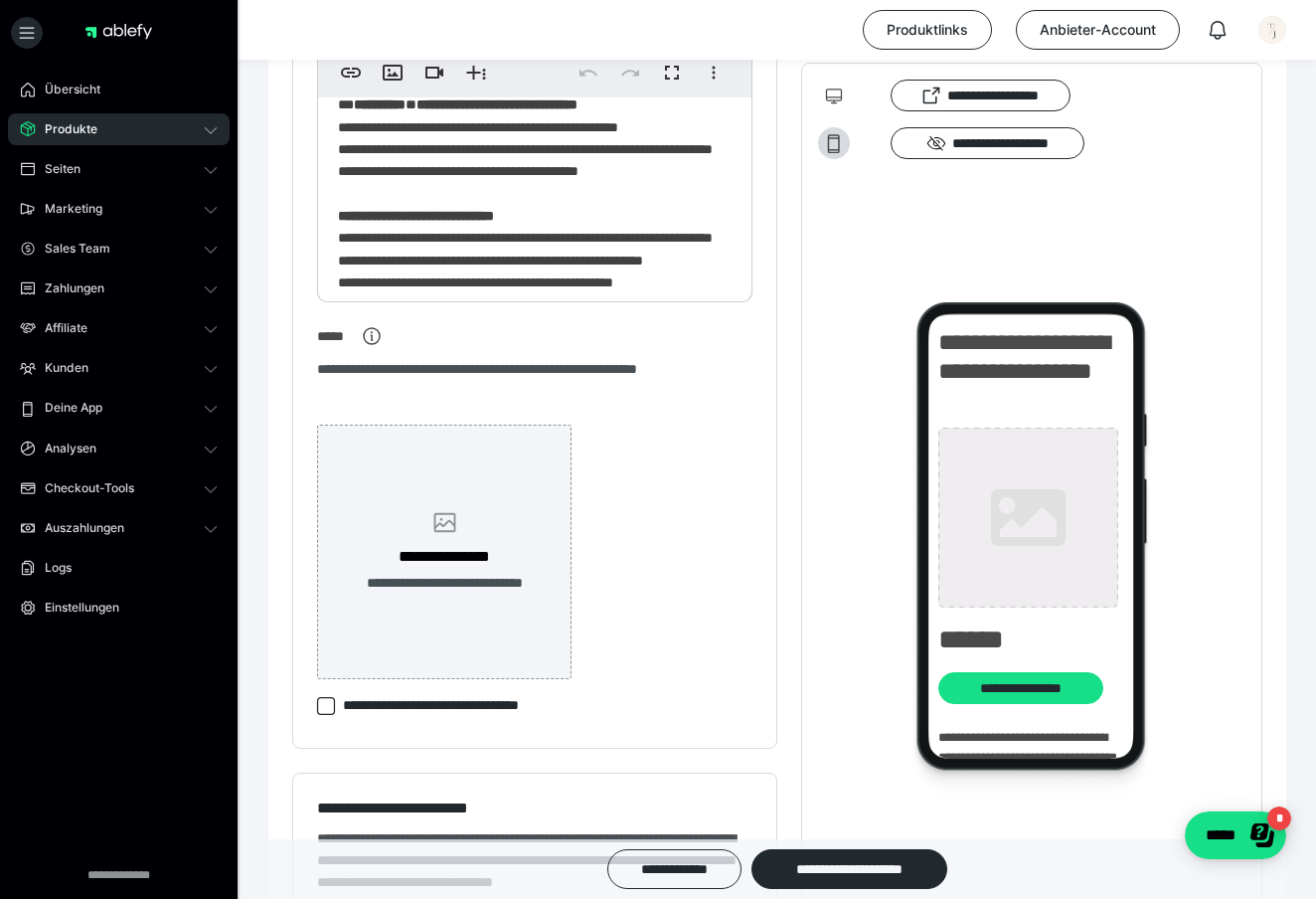 click 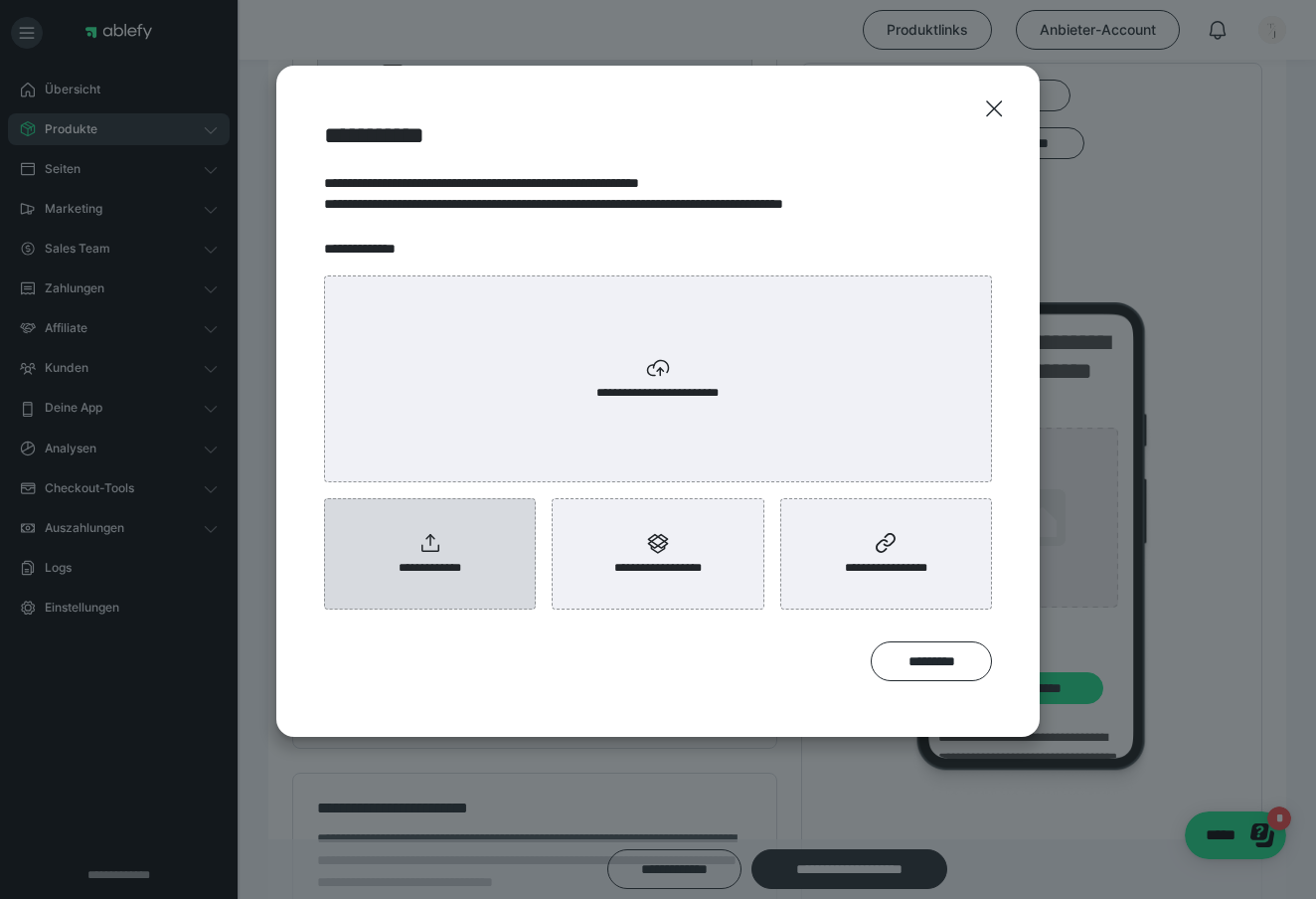 click on "**********" at bounding box center [429, 554] 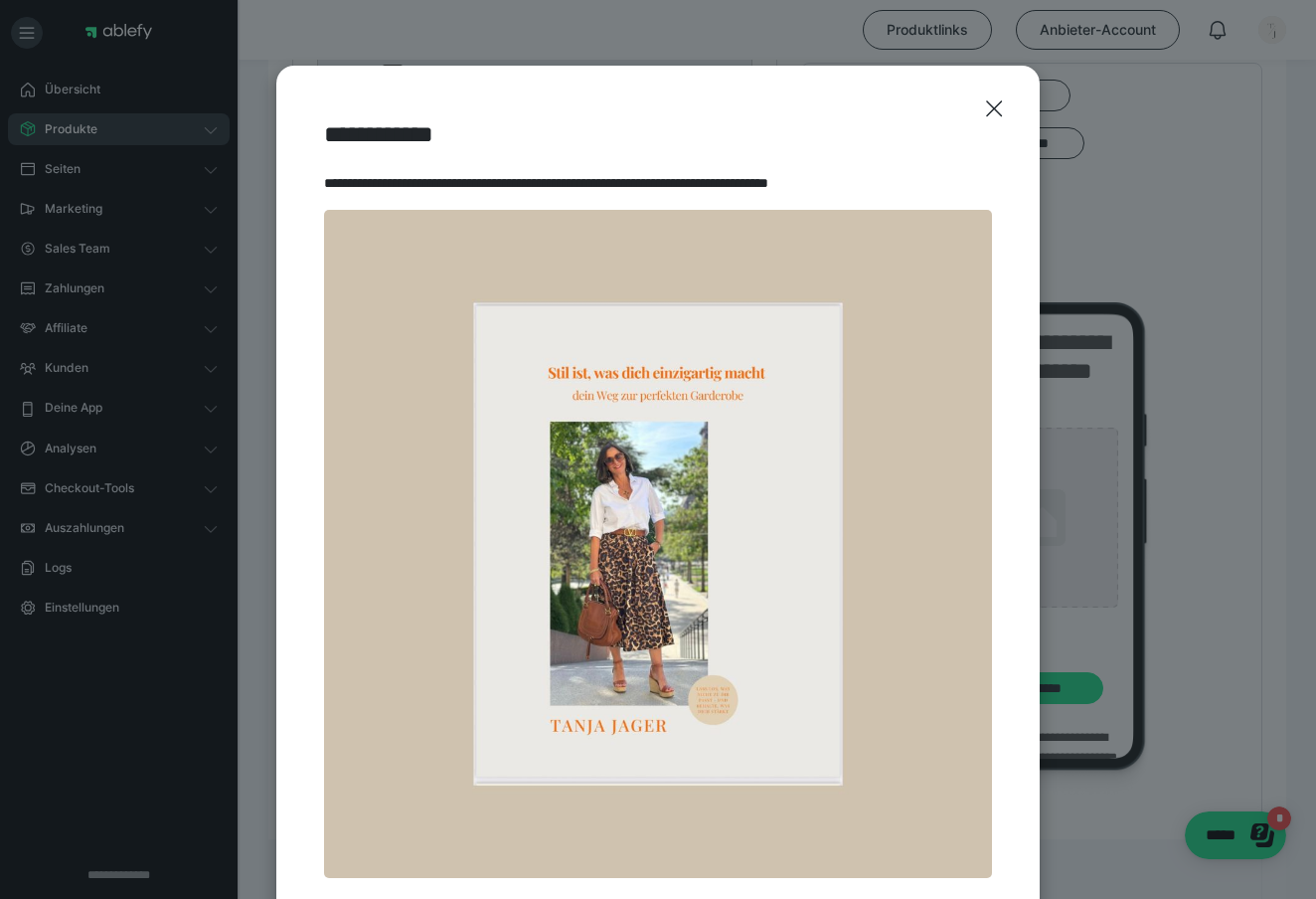 click at bounding box center [658, 544] 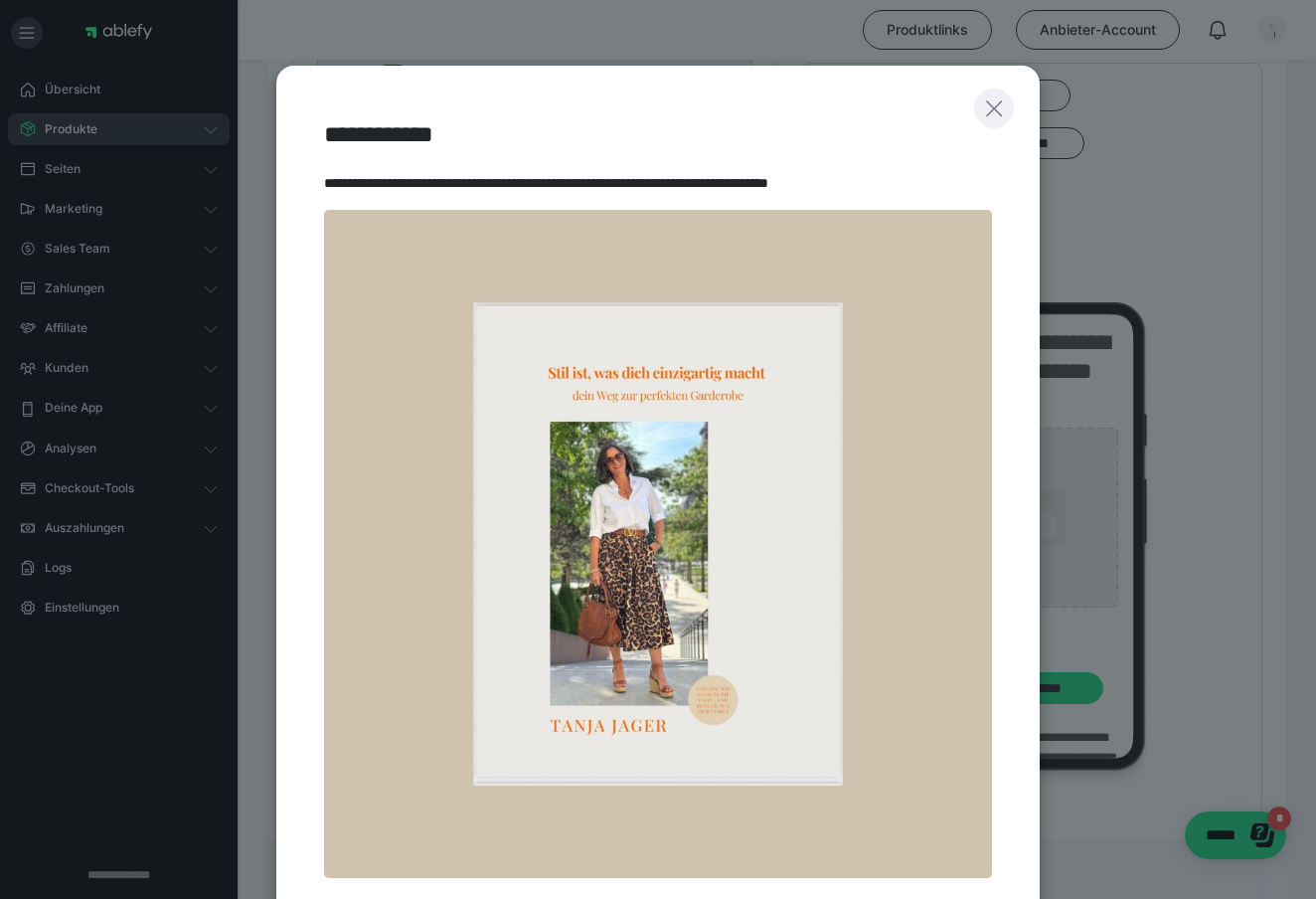 click 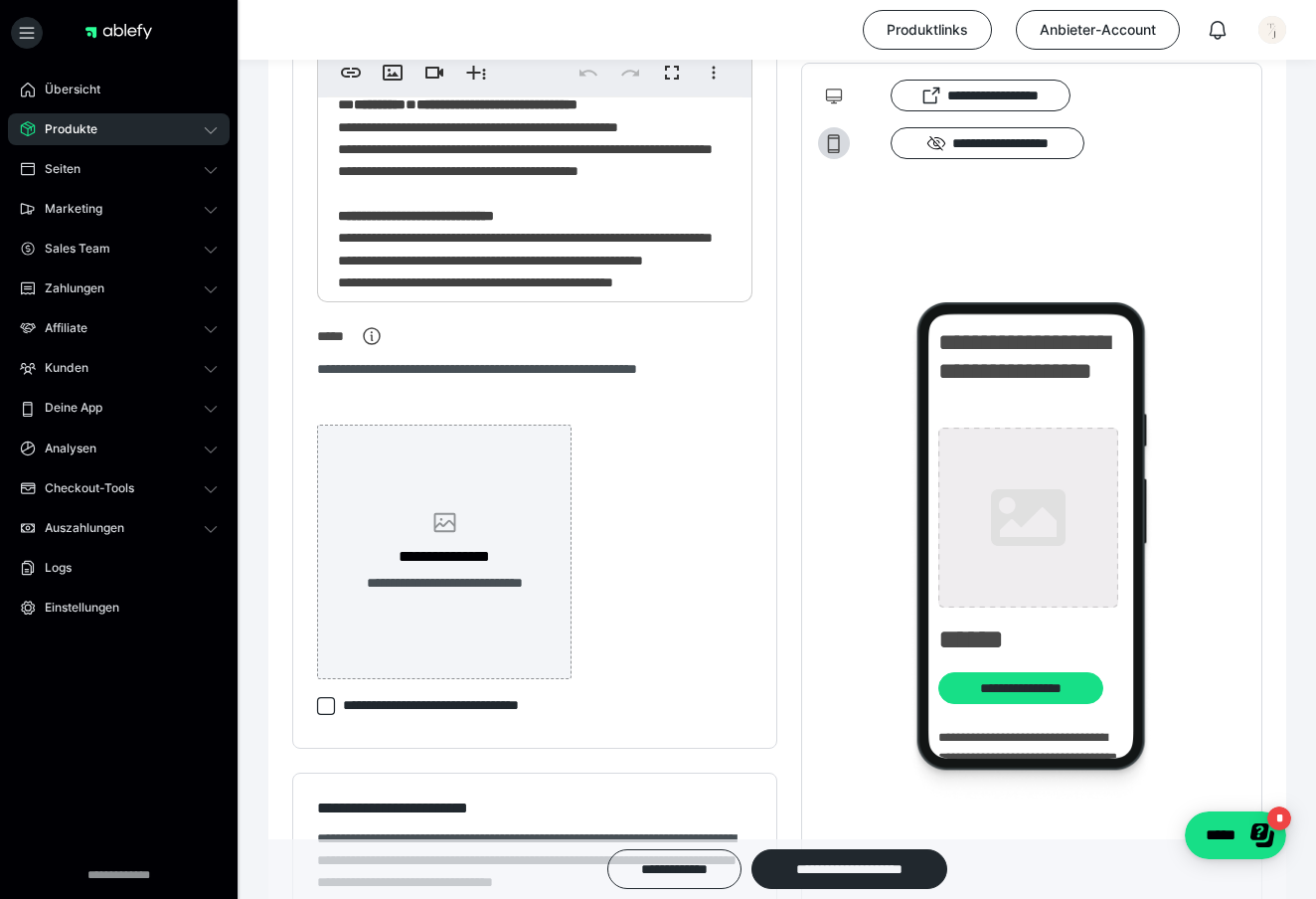 click on "**********" at bounding box center (444, 552) 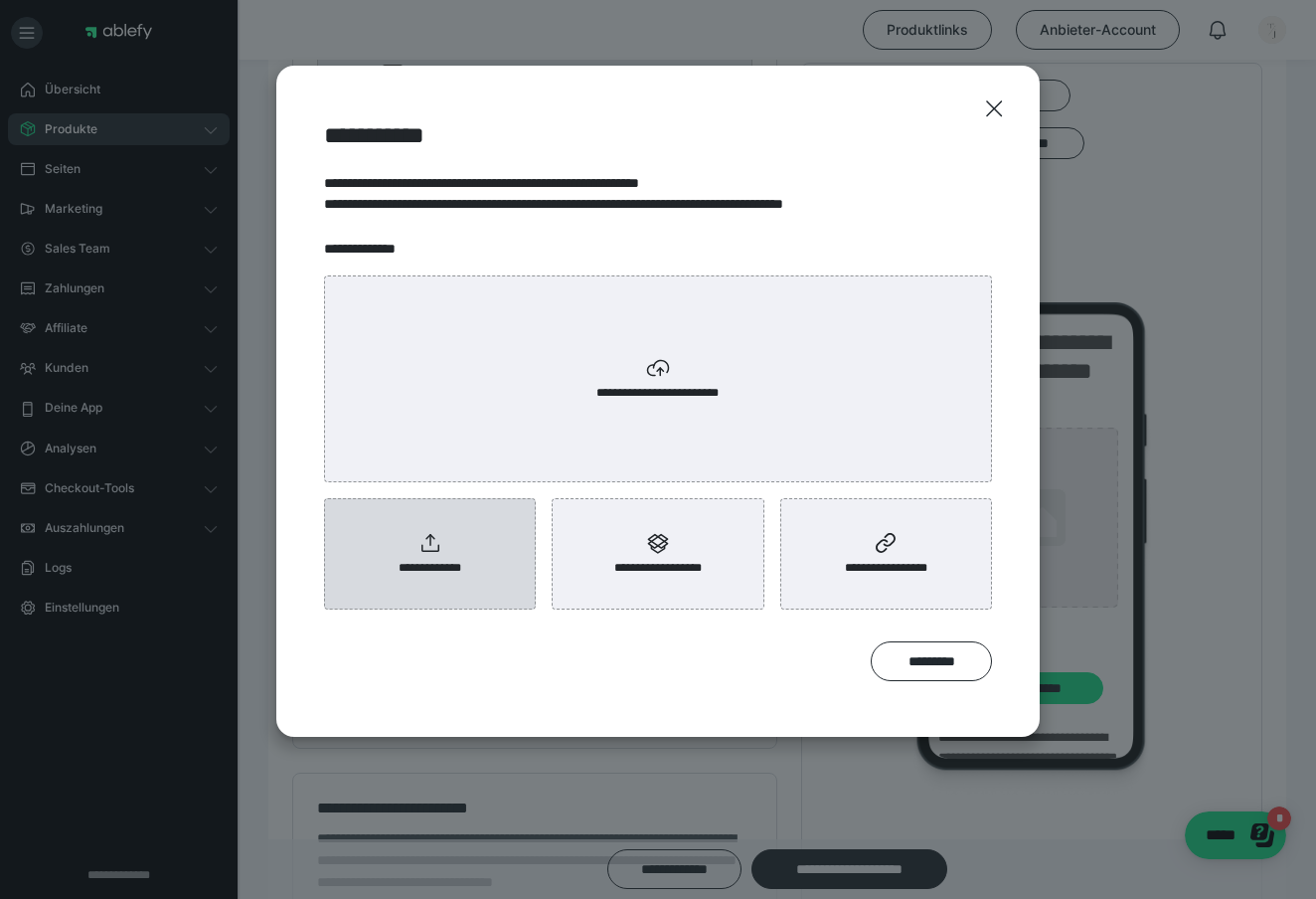click on "**********" at bounding box center (430, 568) 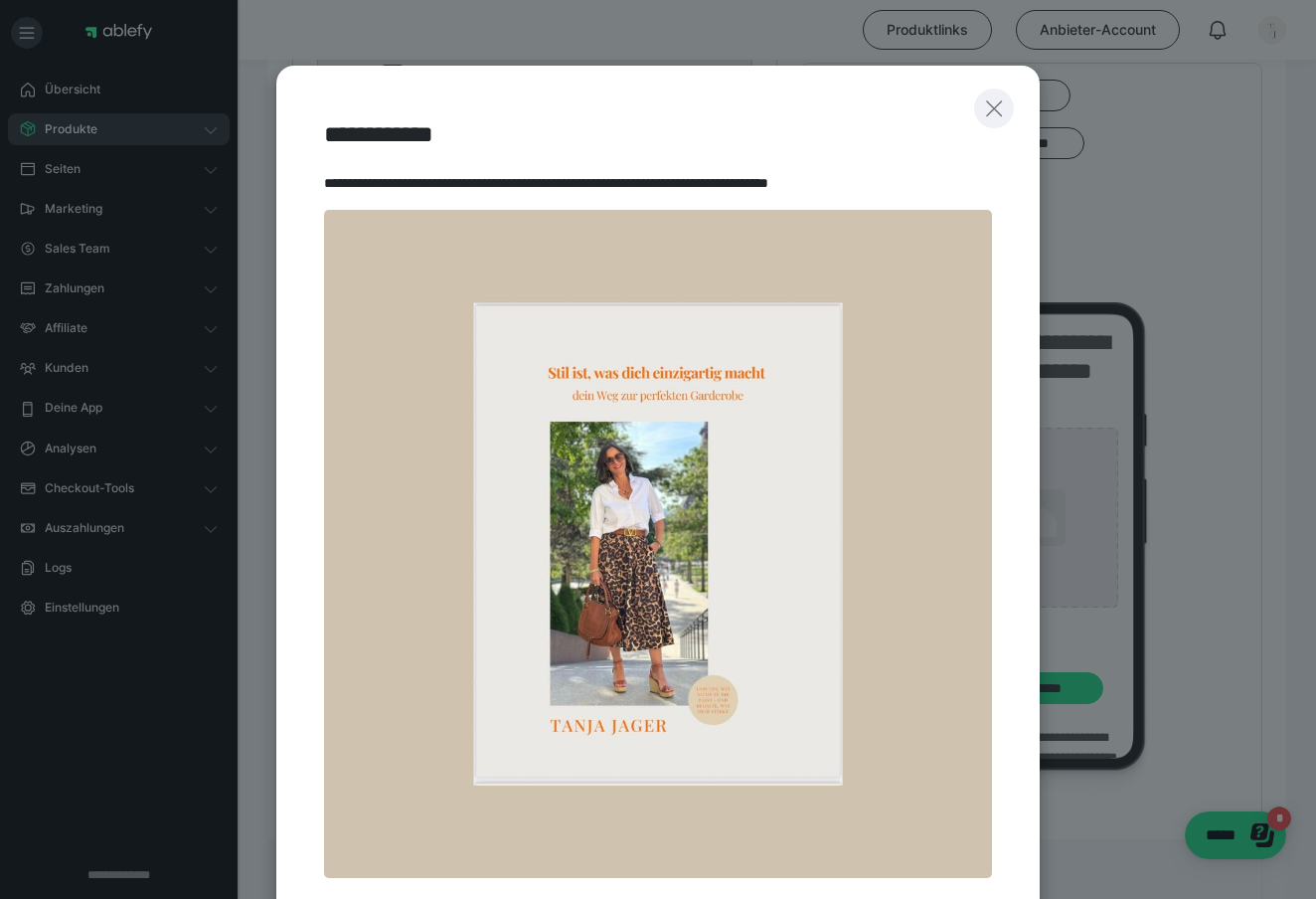 click 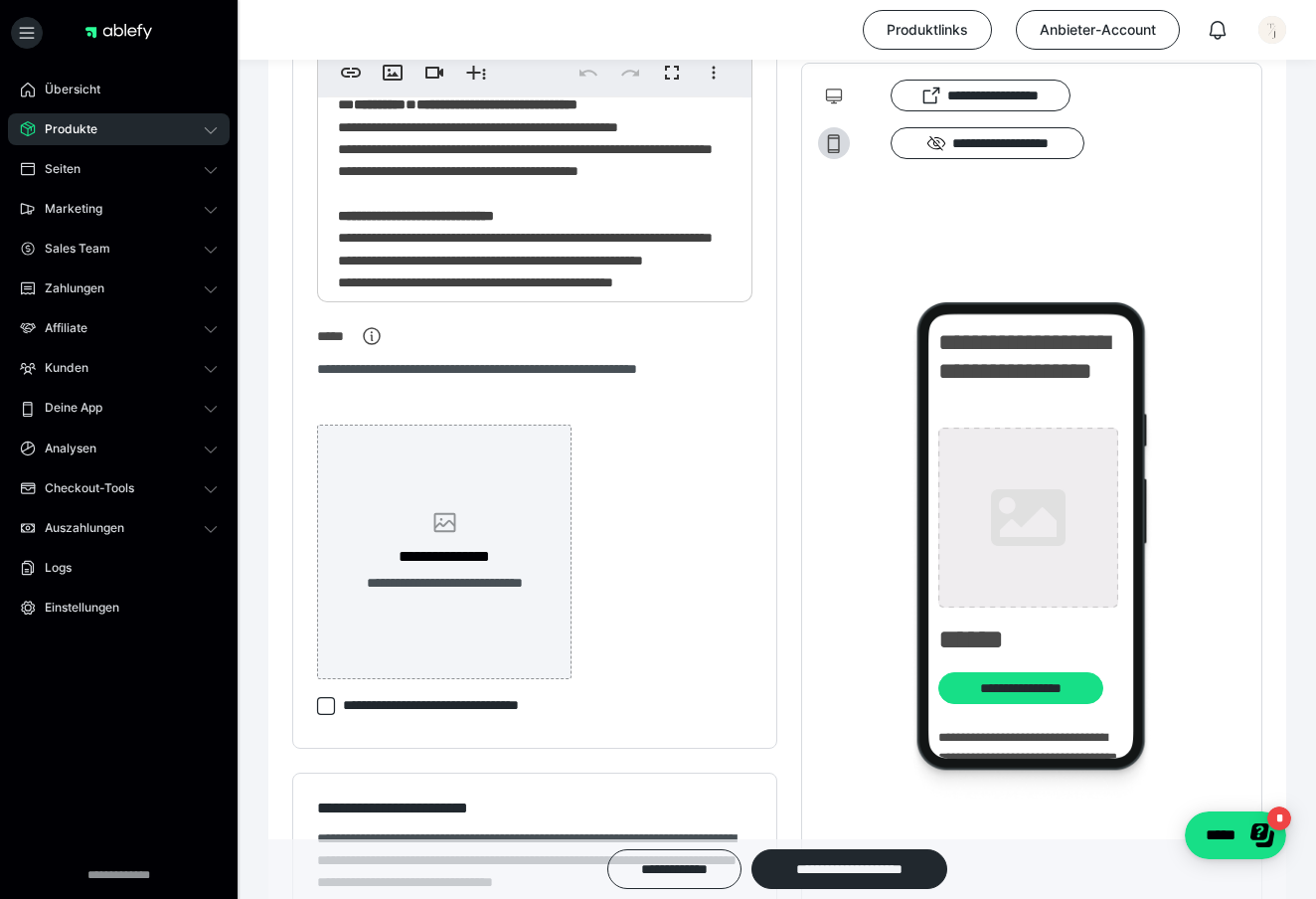click on "**********" at bounding box center (444, 557) 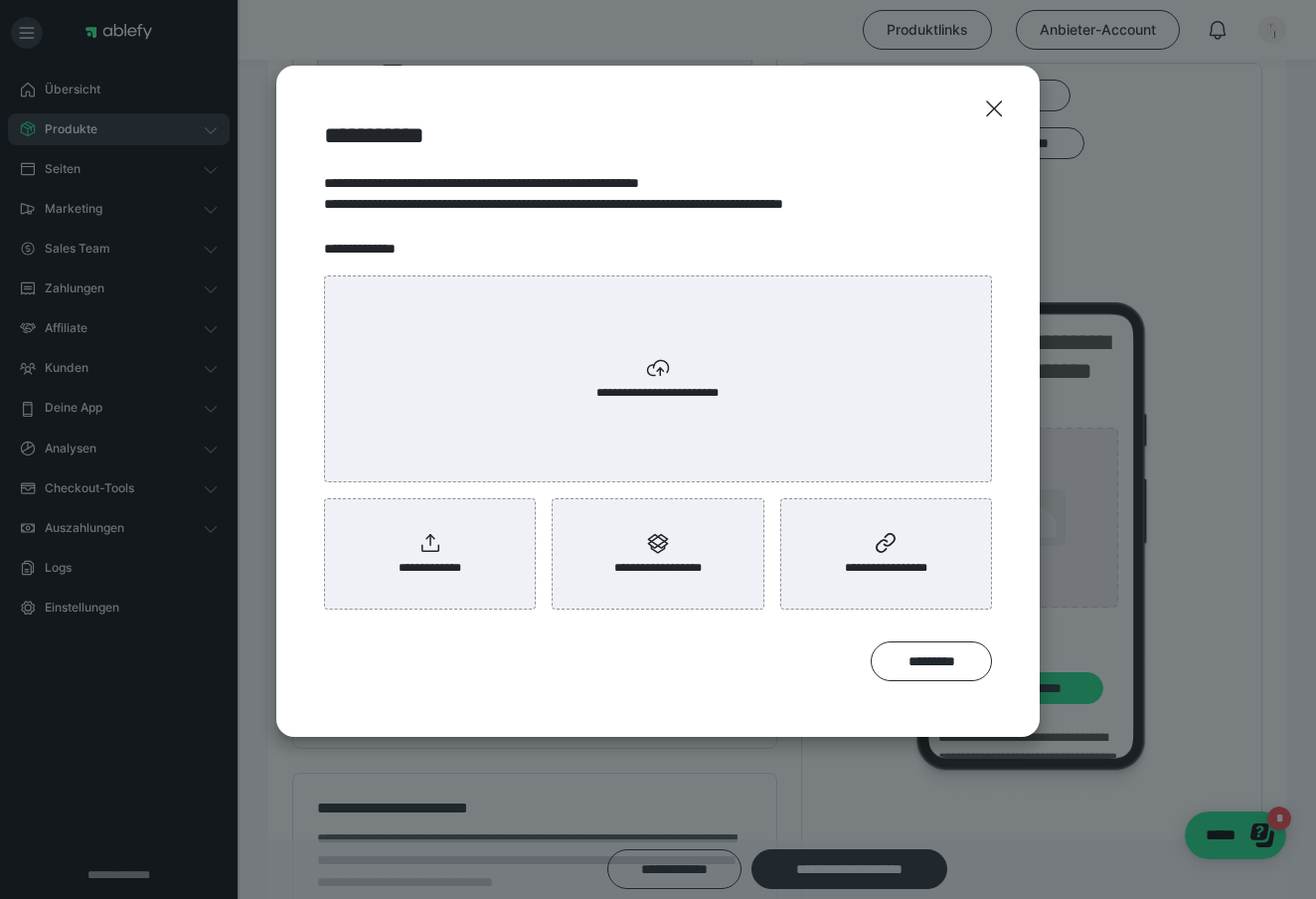 click on "**********" at bounding box center (430, 568) 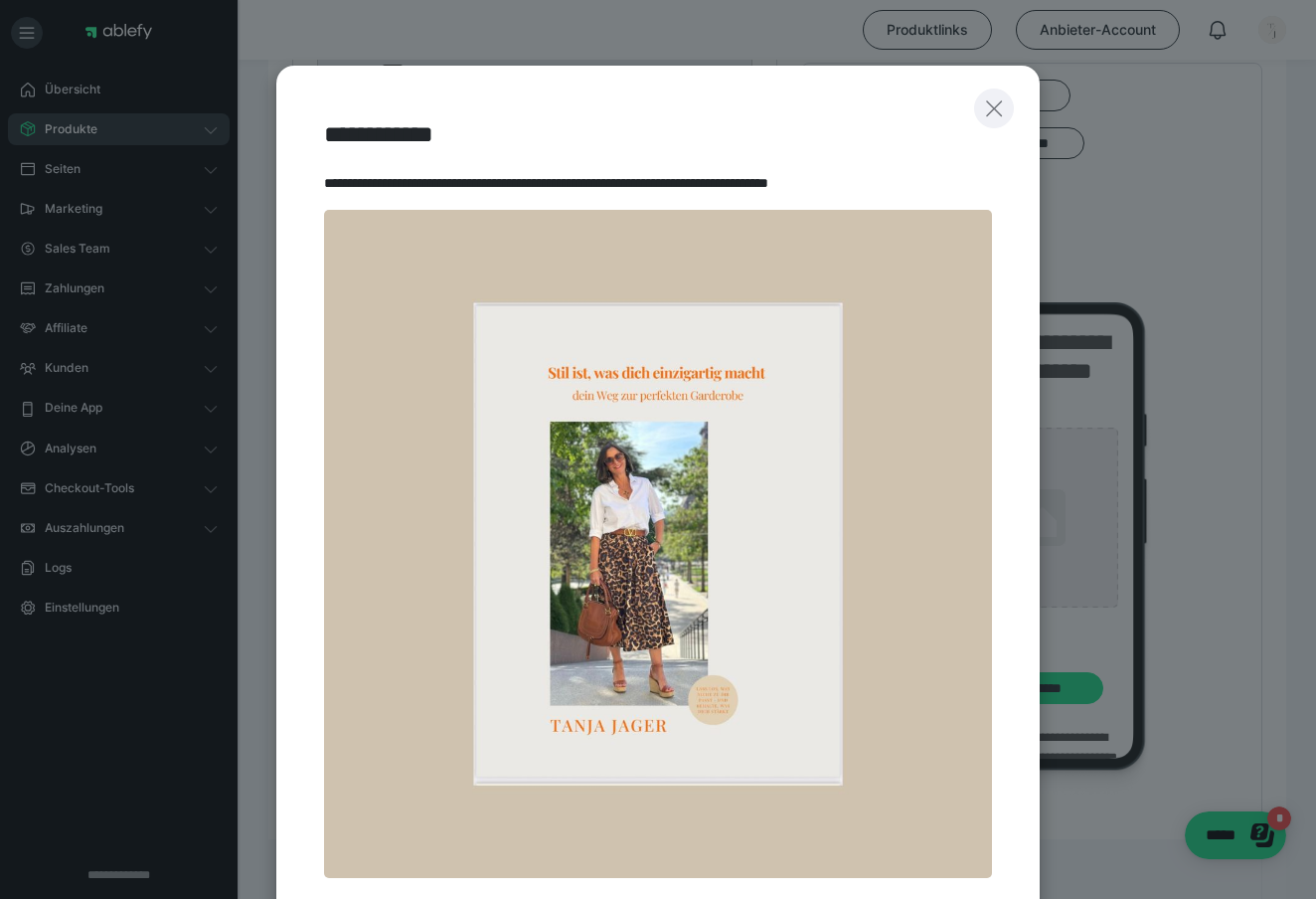 click 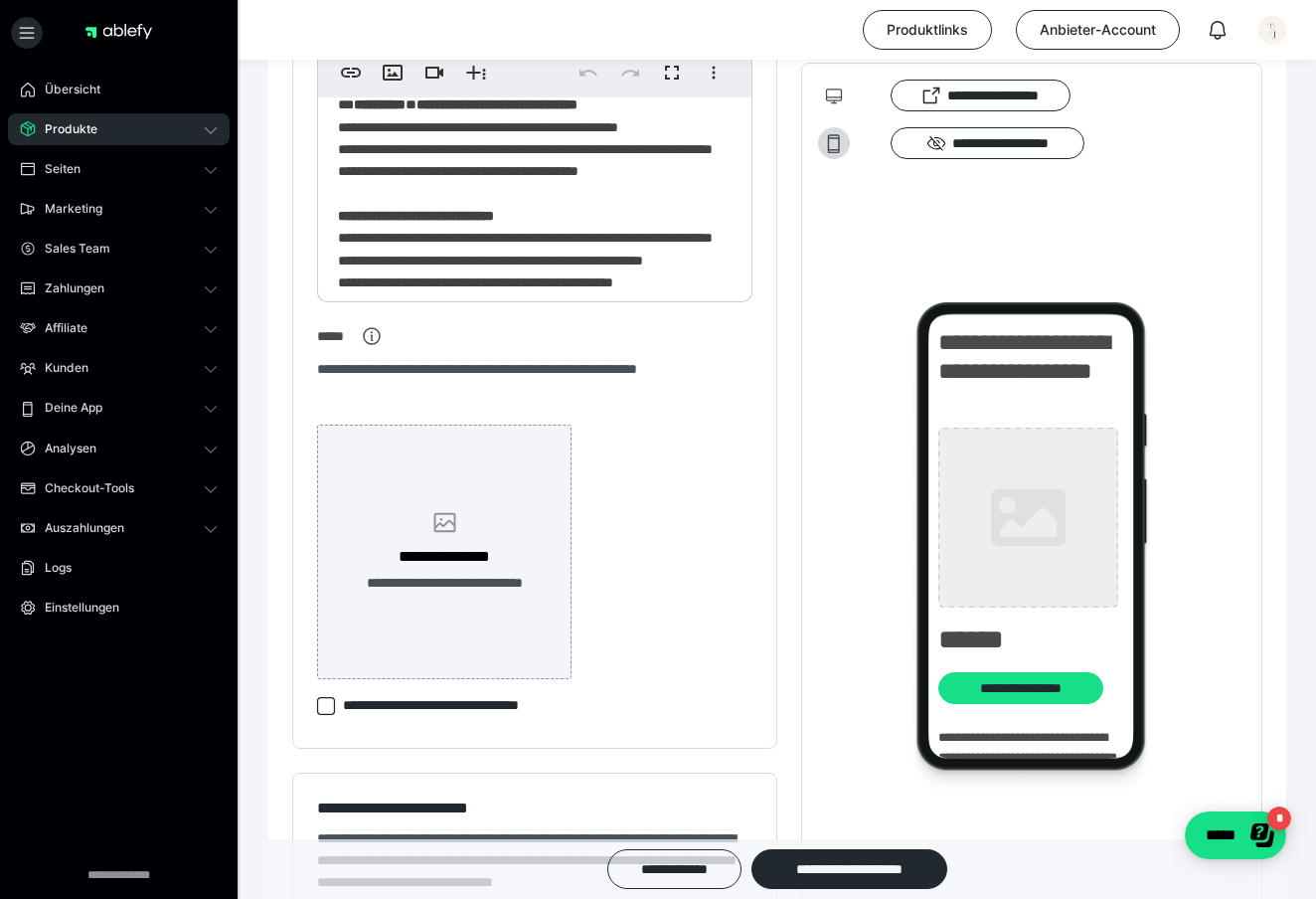 click on "**********" at bounding box center (444, 552) 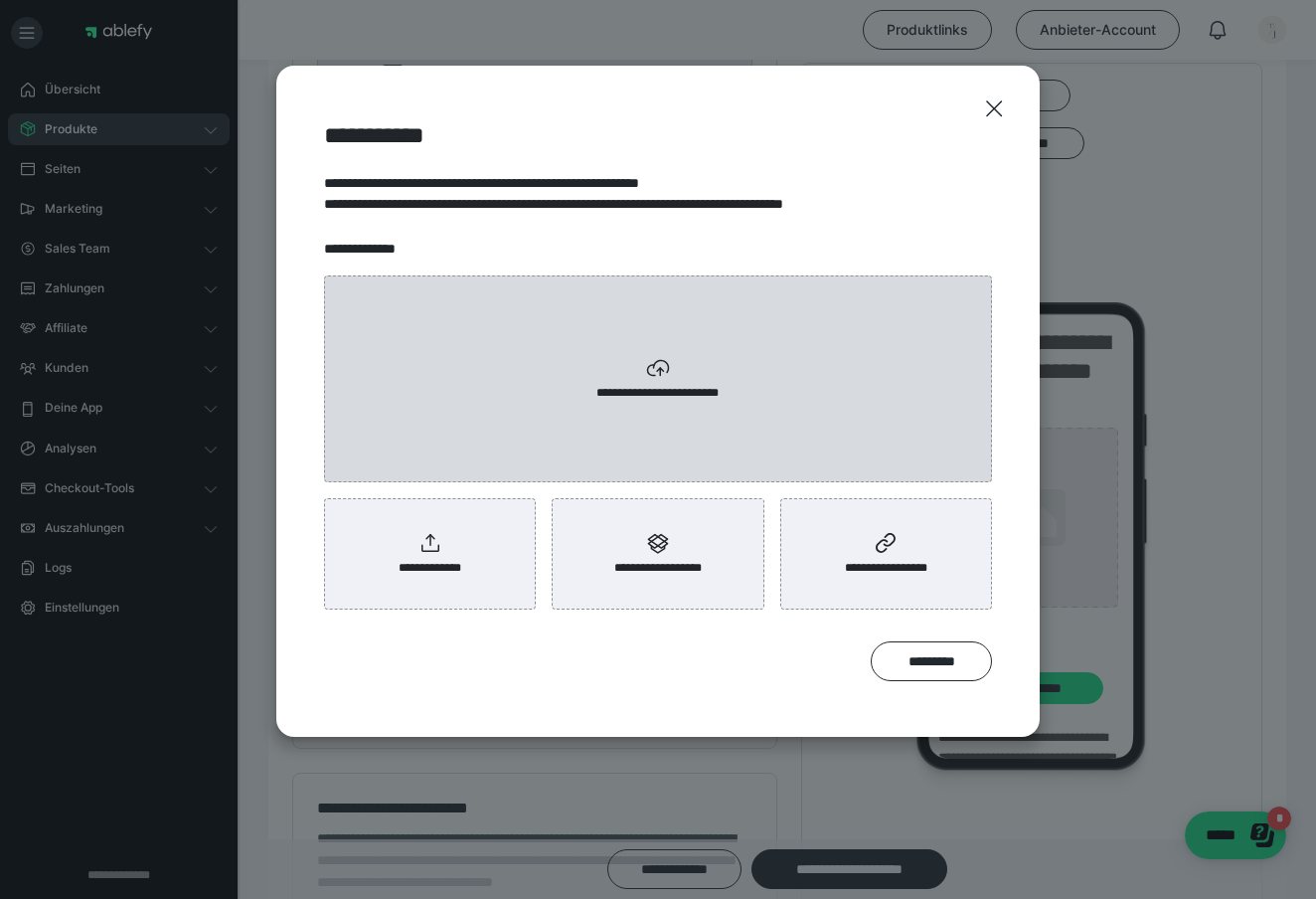 click on "**********" at bounding box center [658, 393] 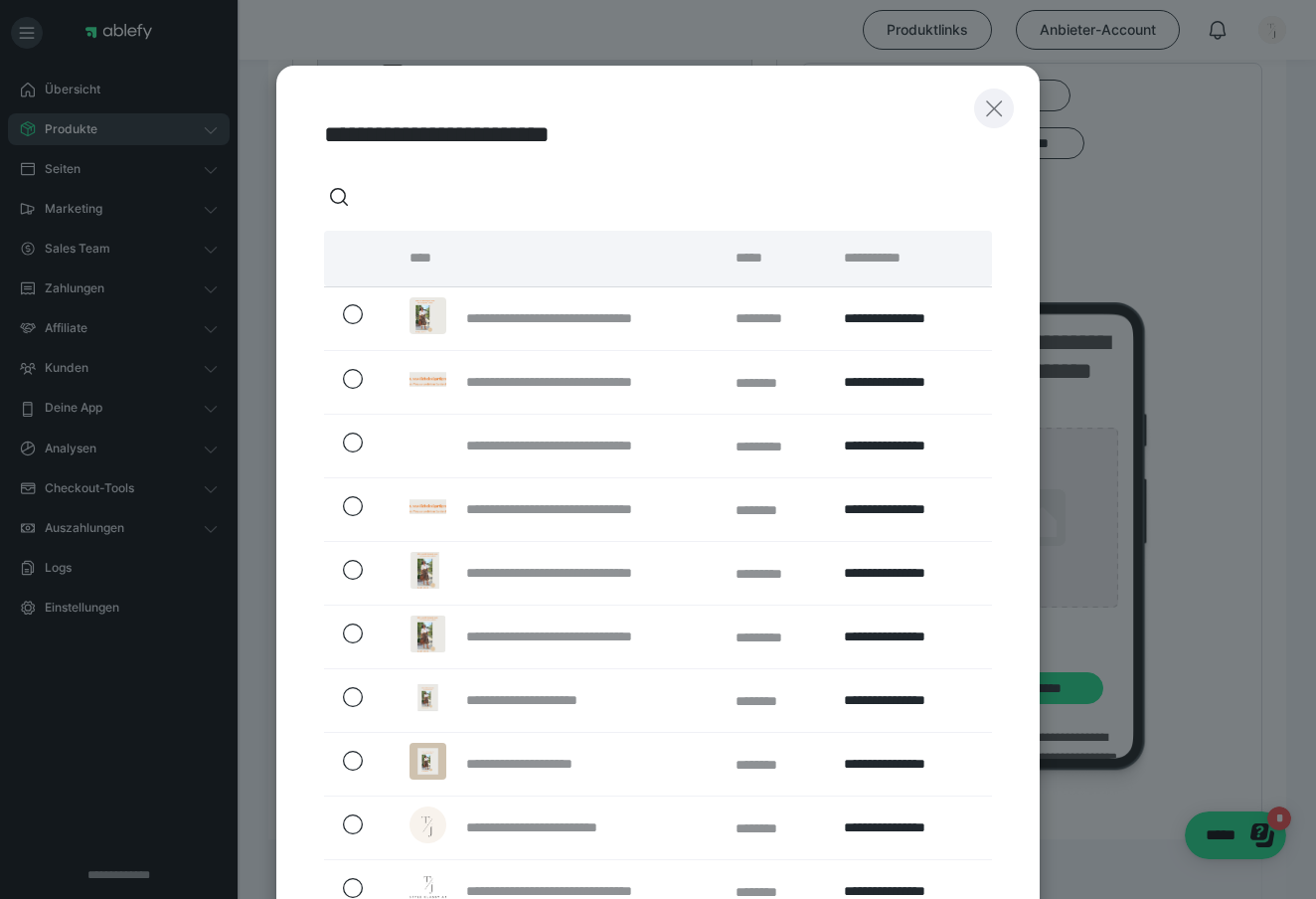 click 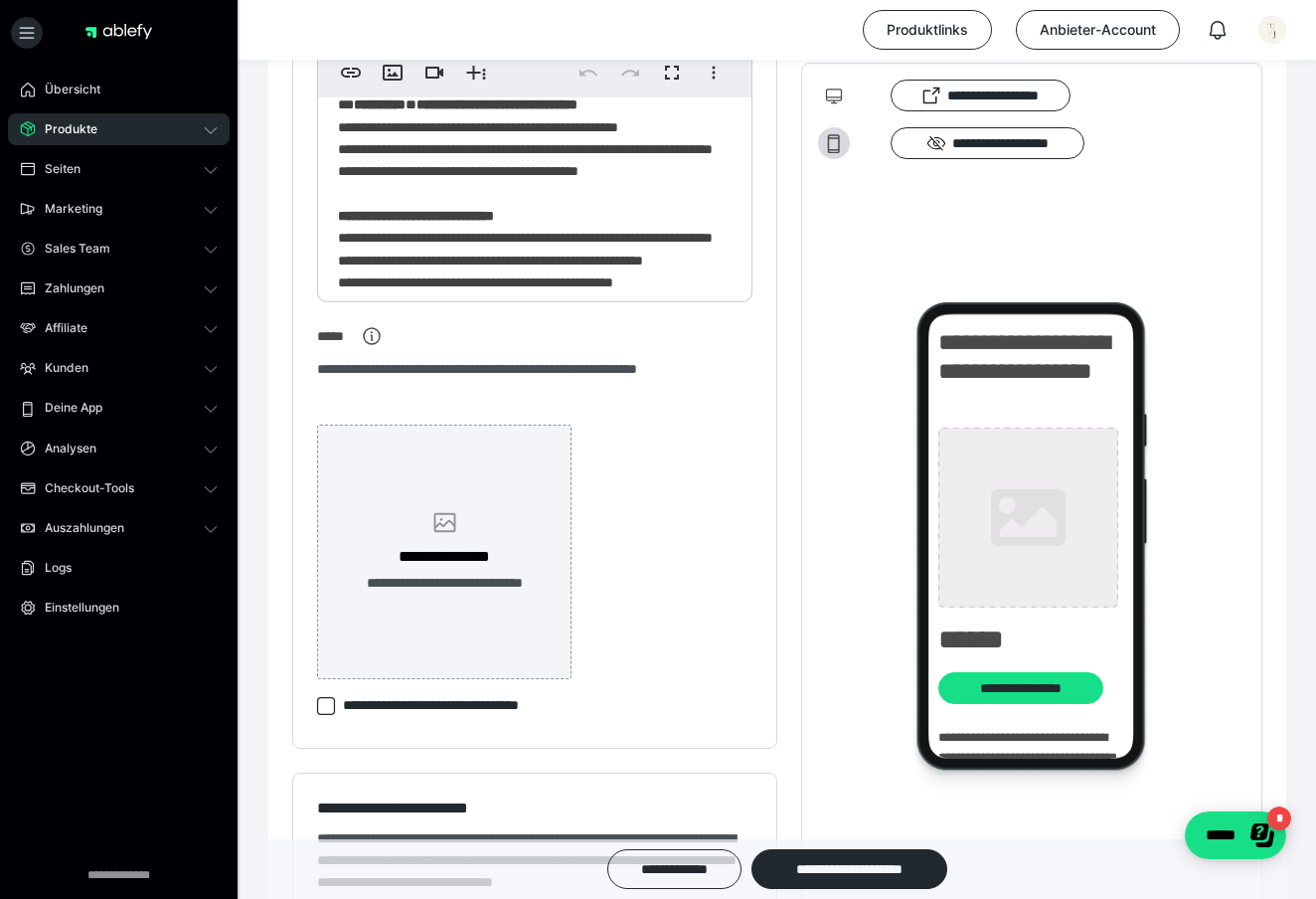 click 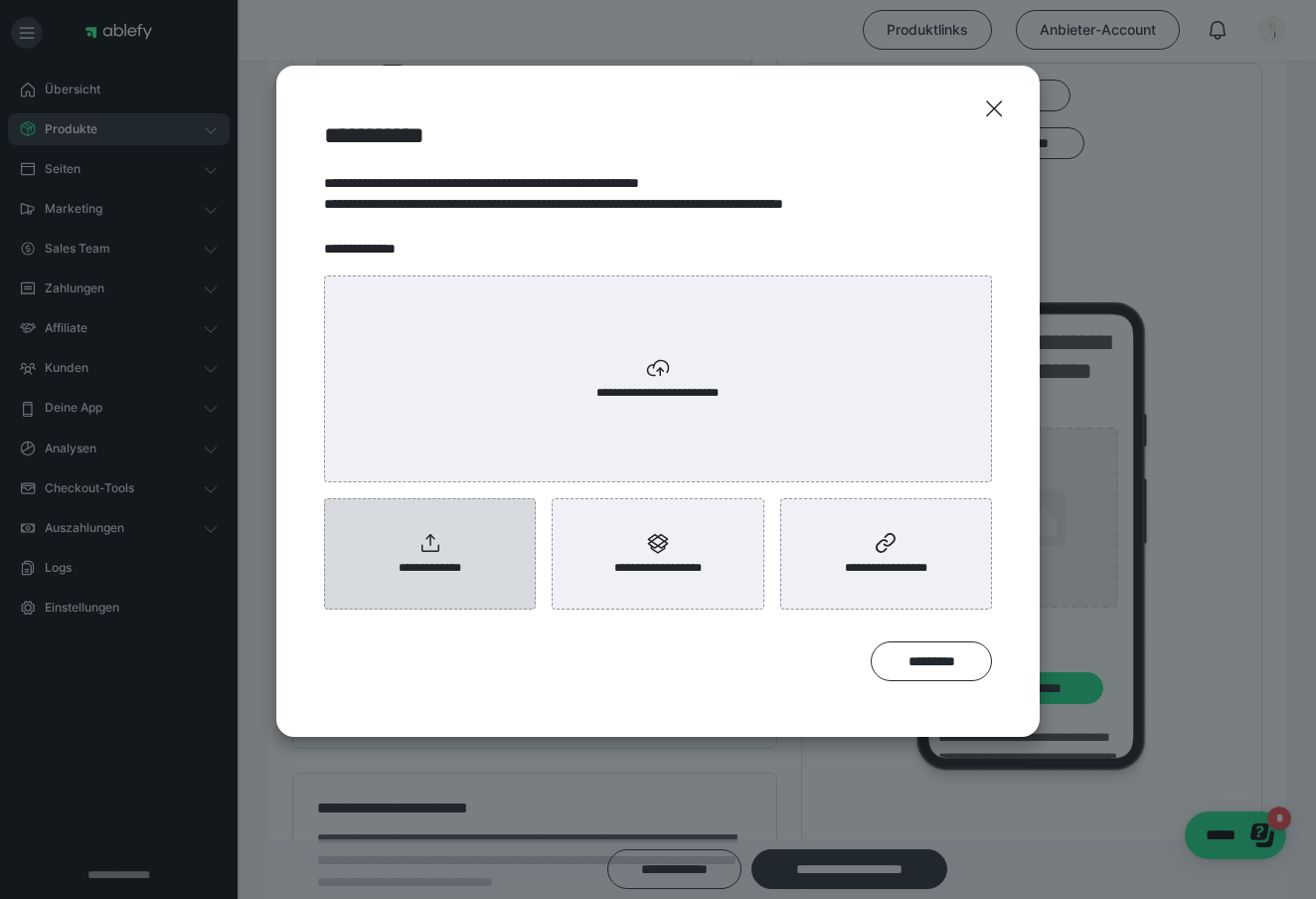 click on "**********" at bounding box center (429, 554) 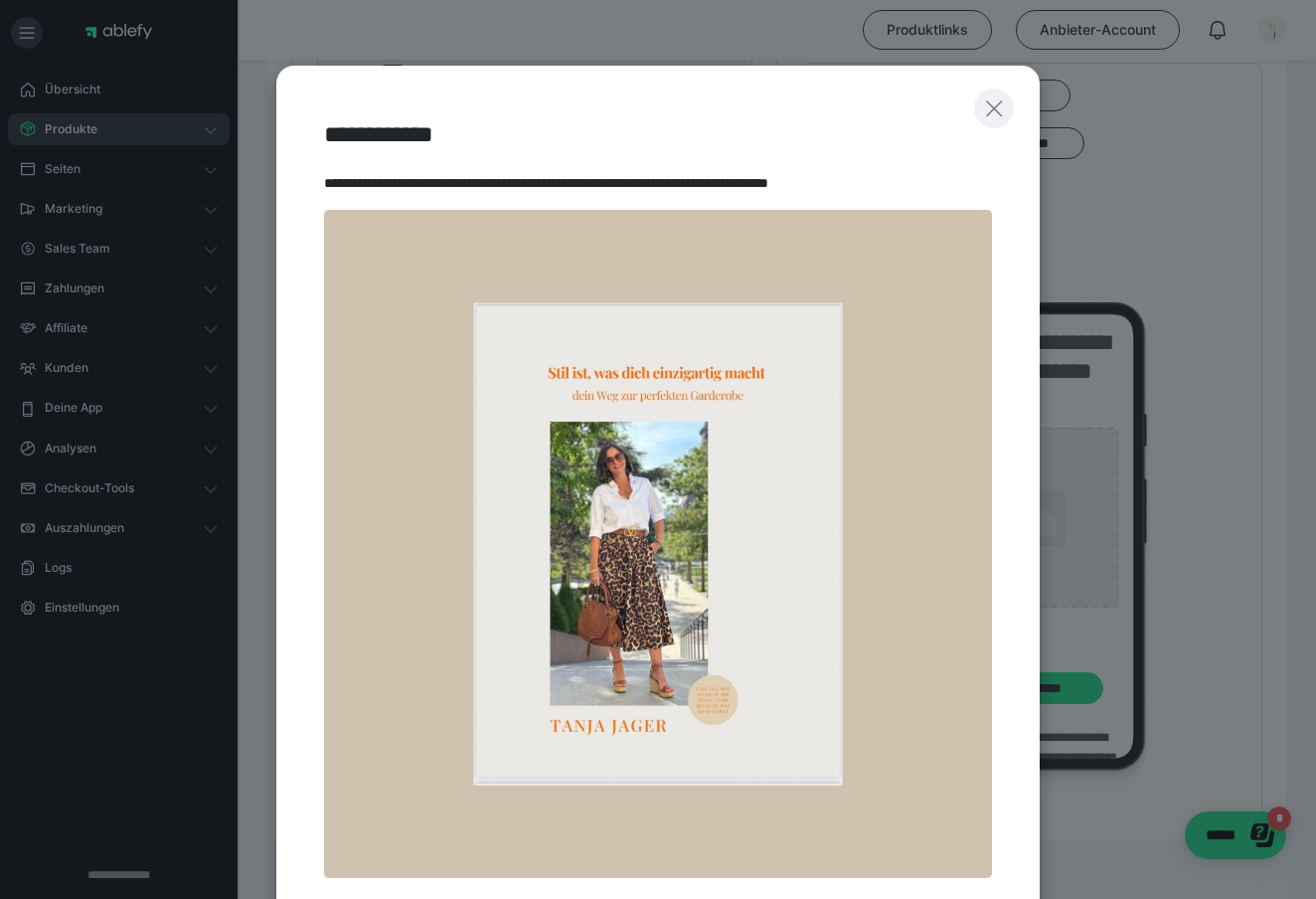 click 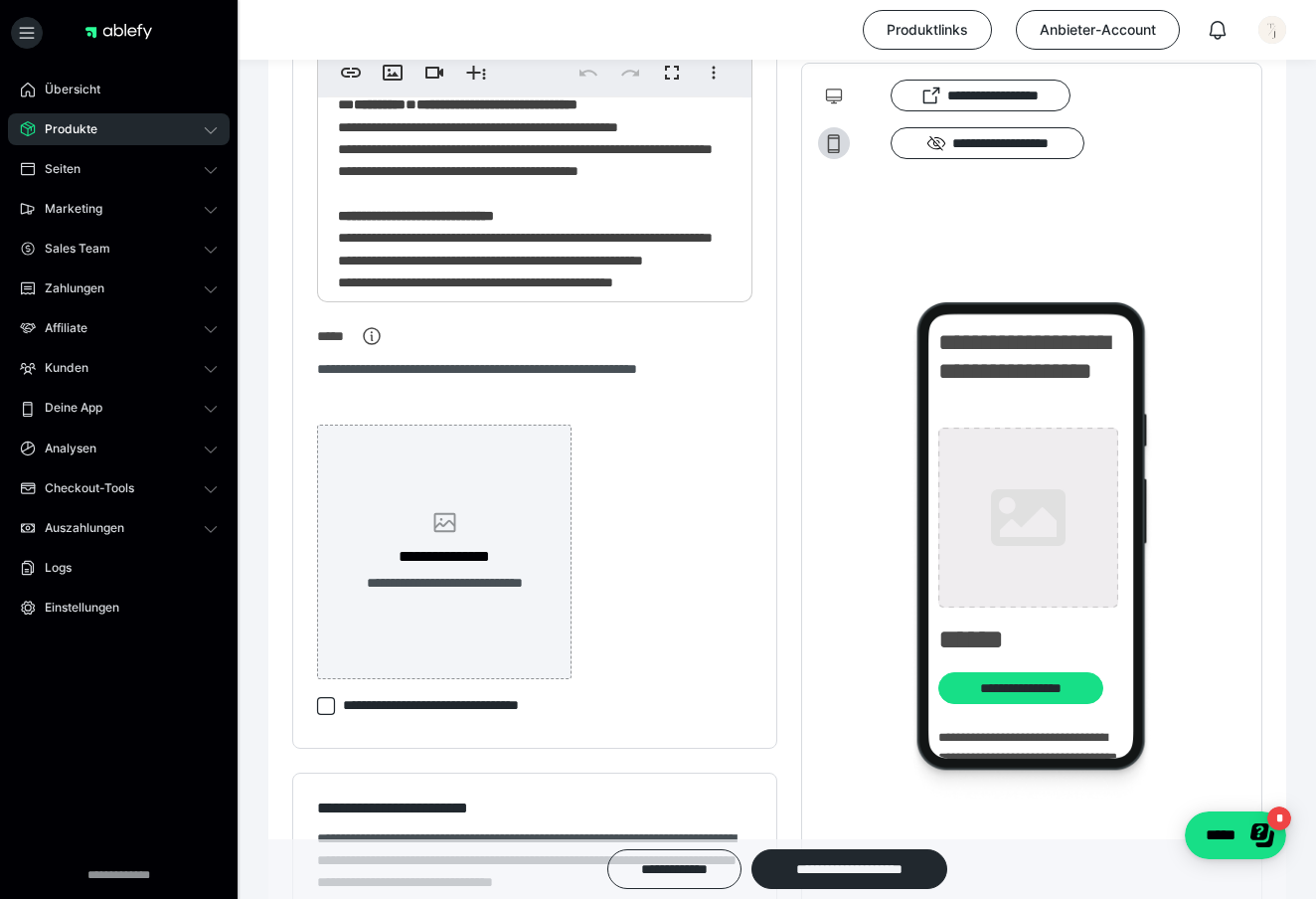 click on "**********" at bounding box center [444, 552] 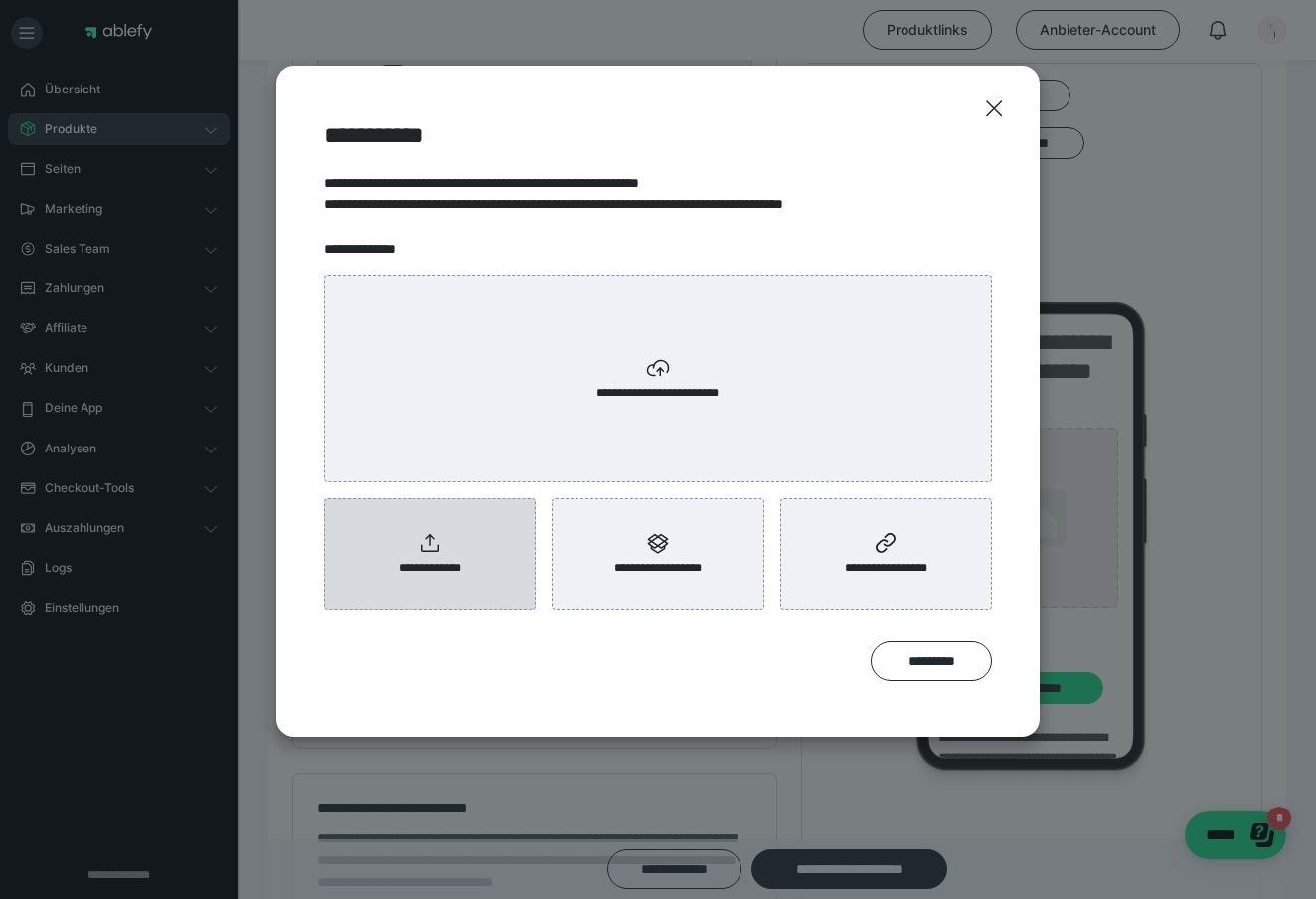 click on "**********" at bounding box center [429, 554] 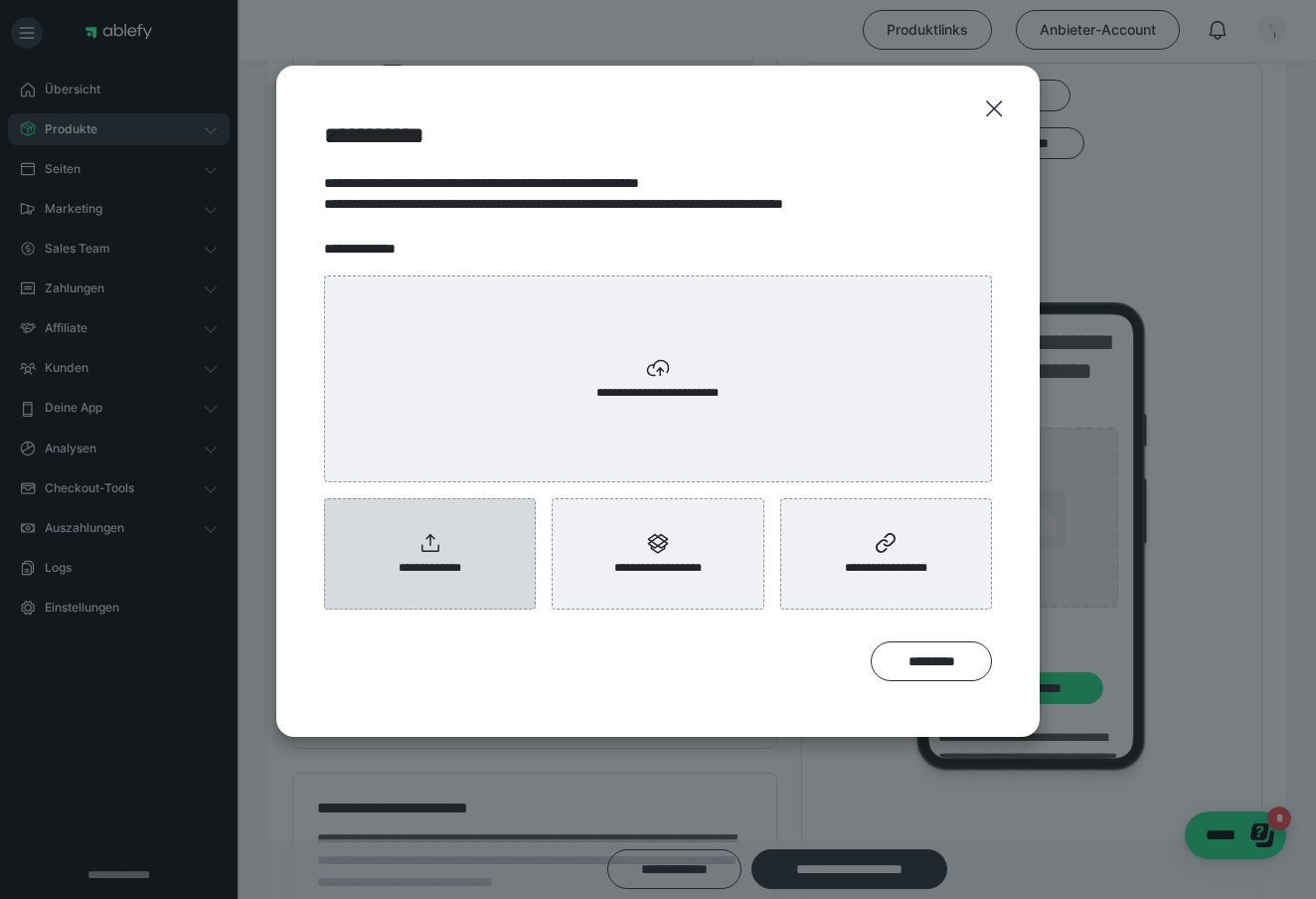 click on "**********" at bounding box center [430, 568] 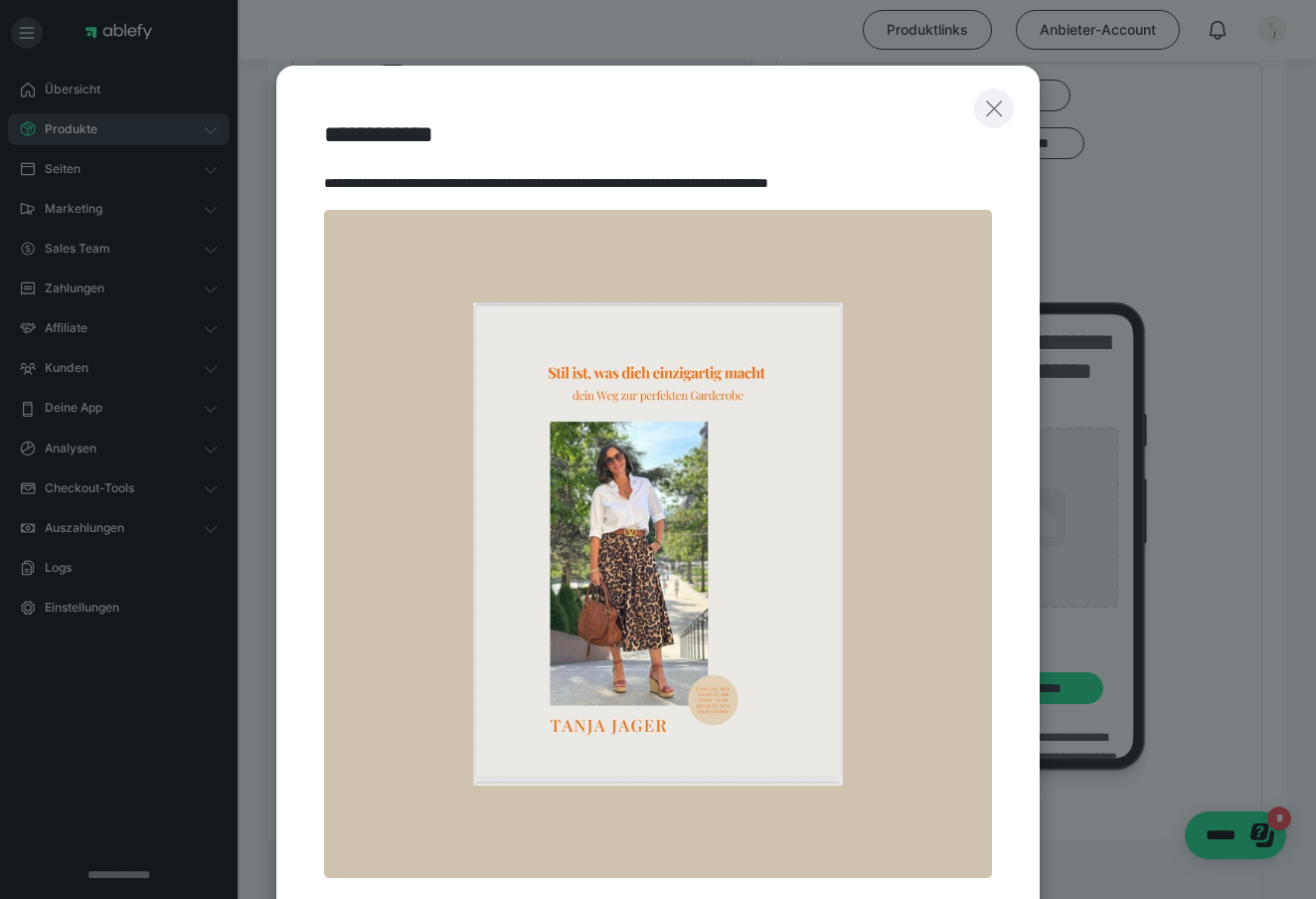 click 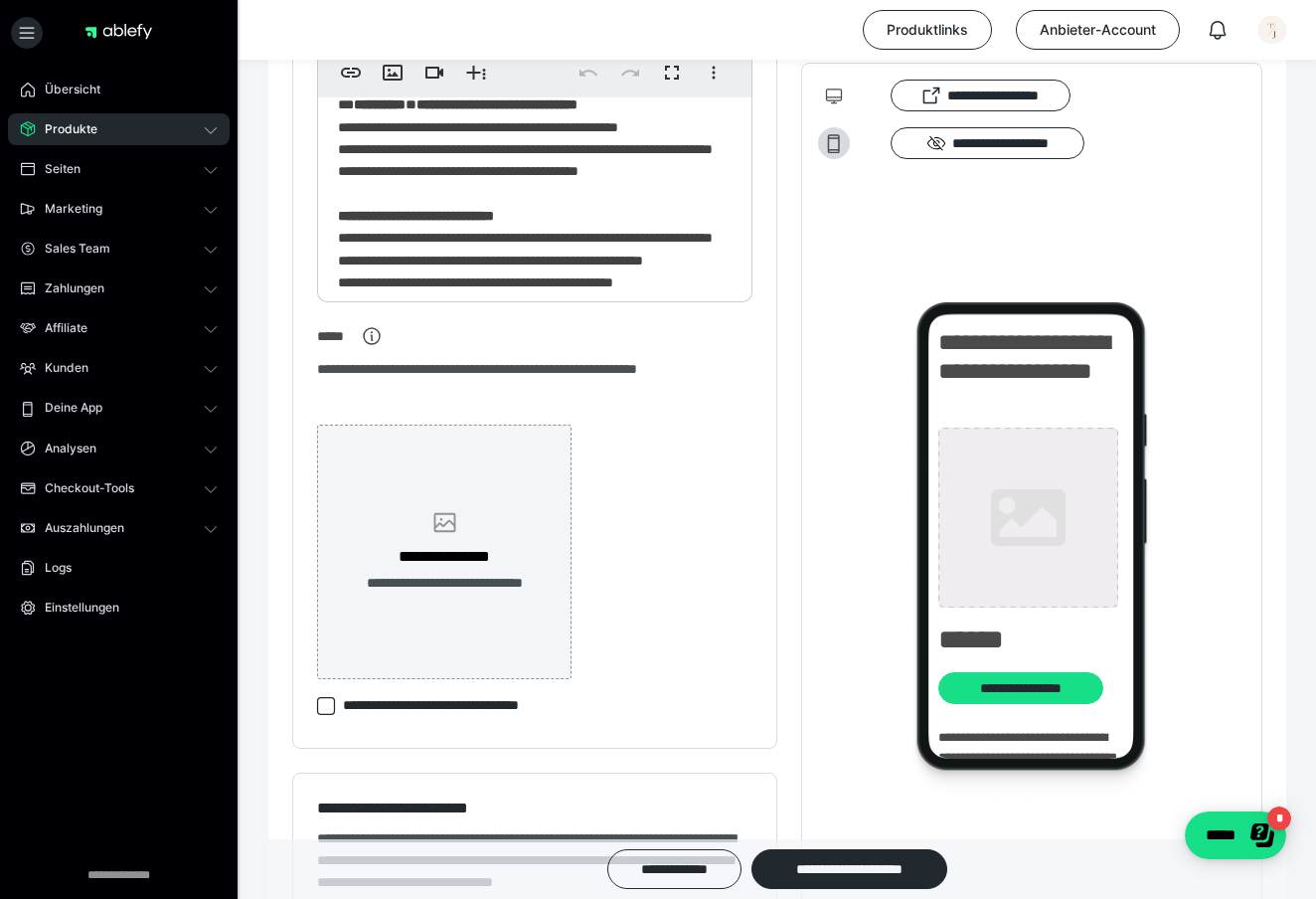 click on "**********" at bounding box center [444, 557] 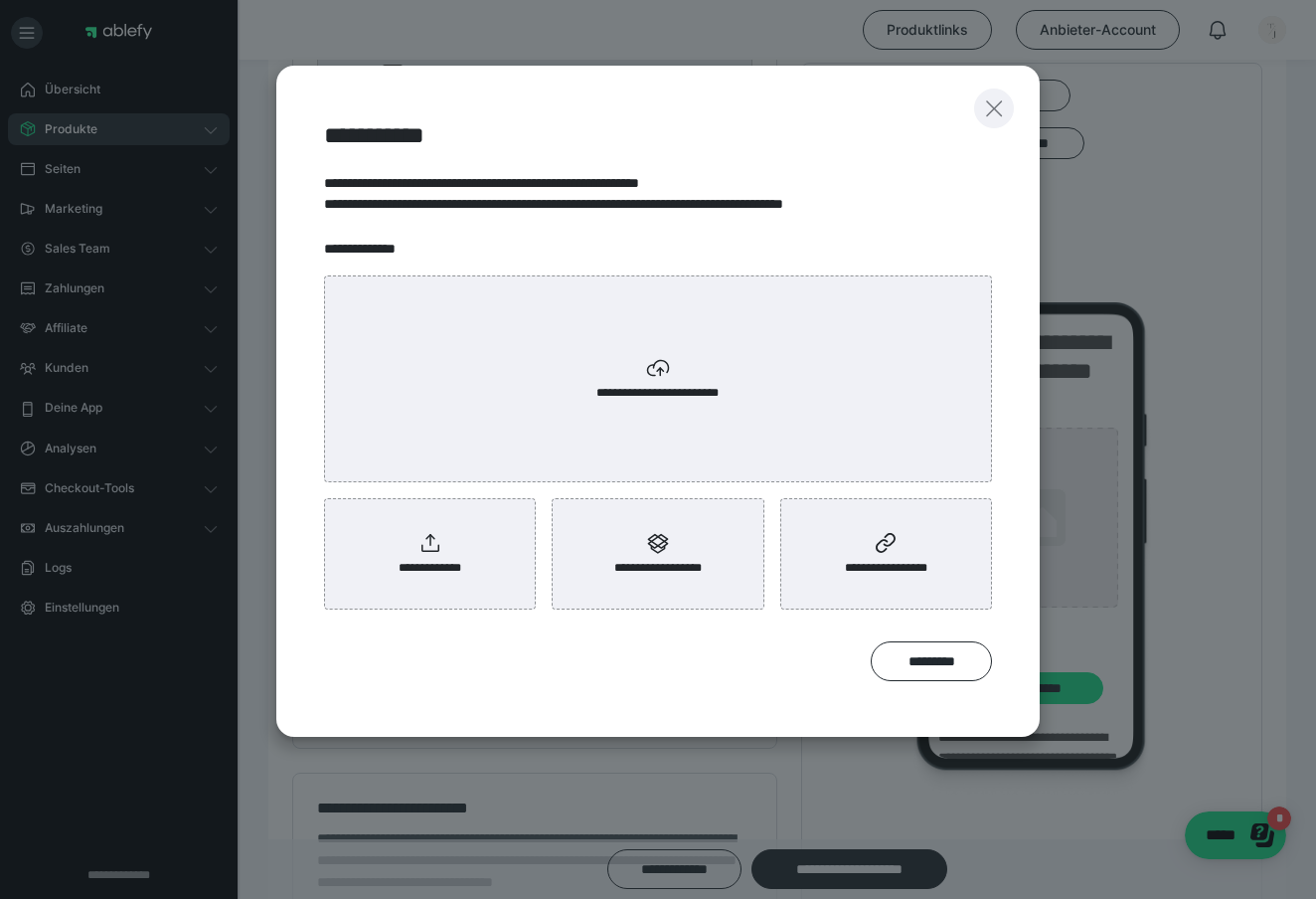 click 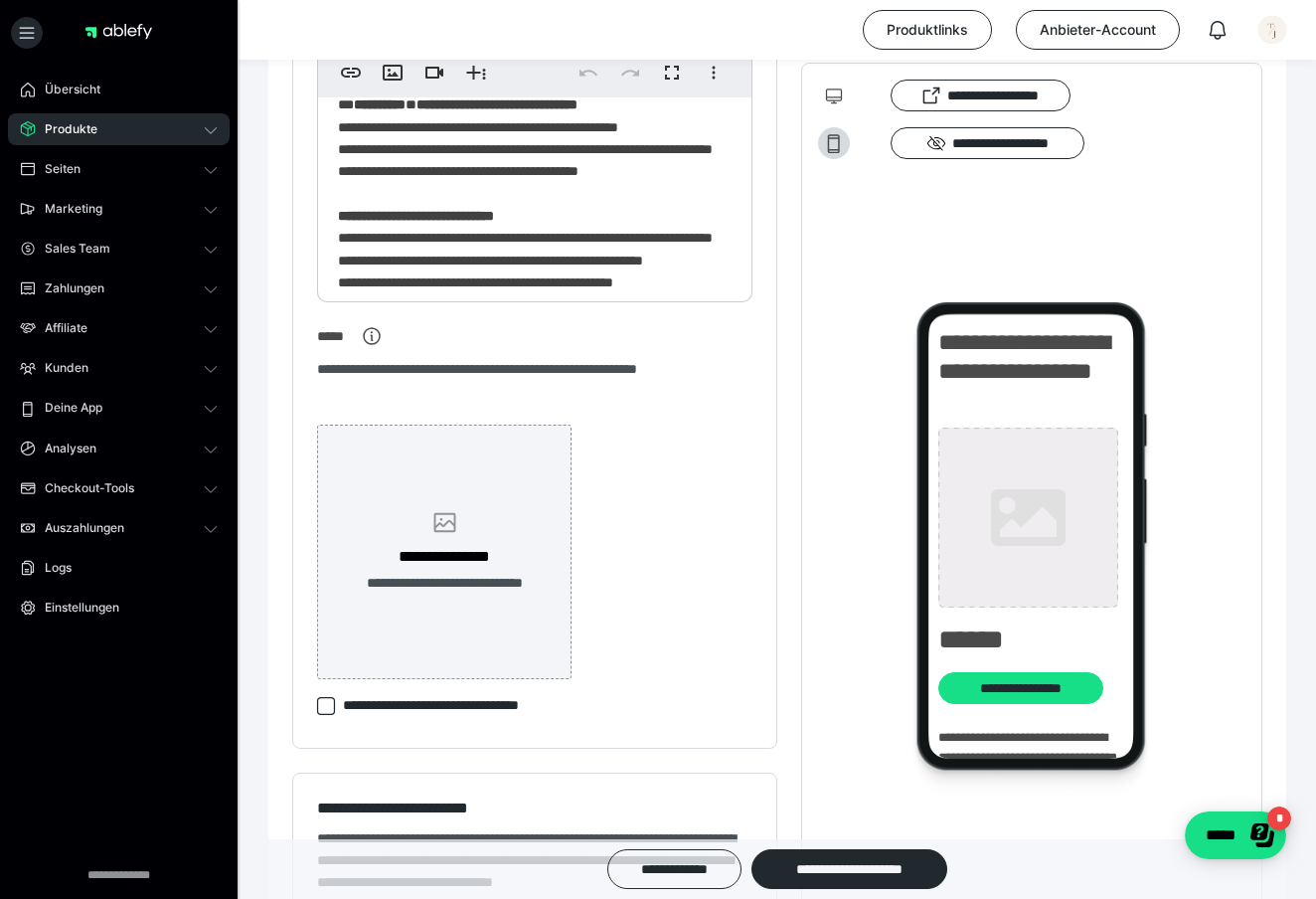 click on "**********" at bounding box center (444, 557) 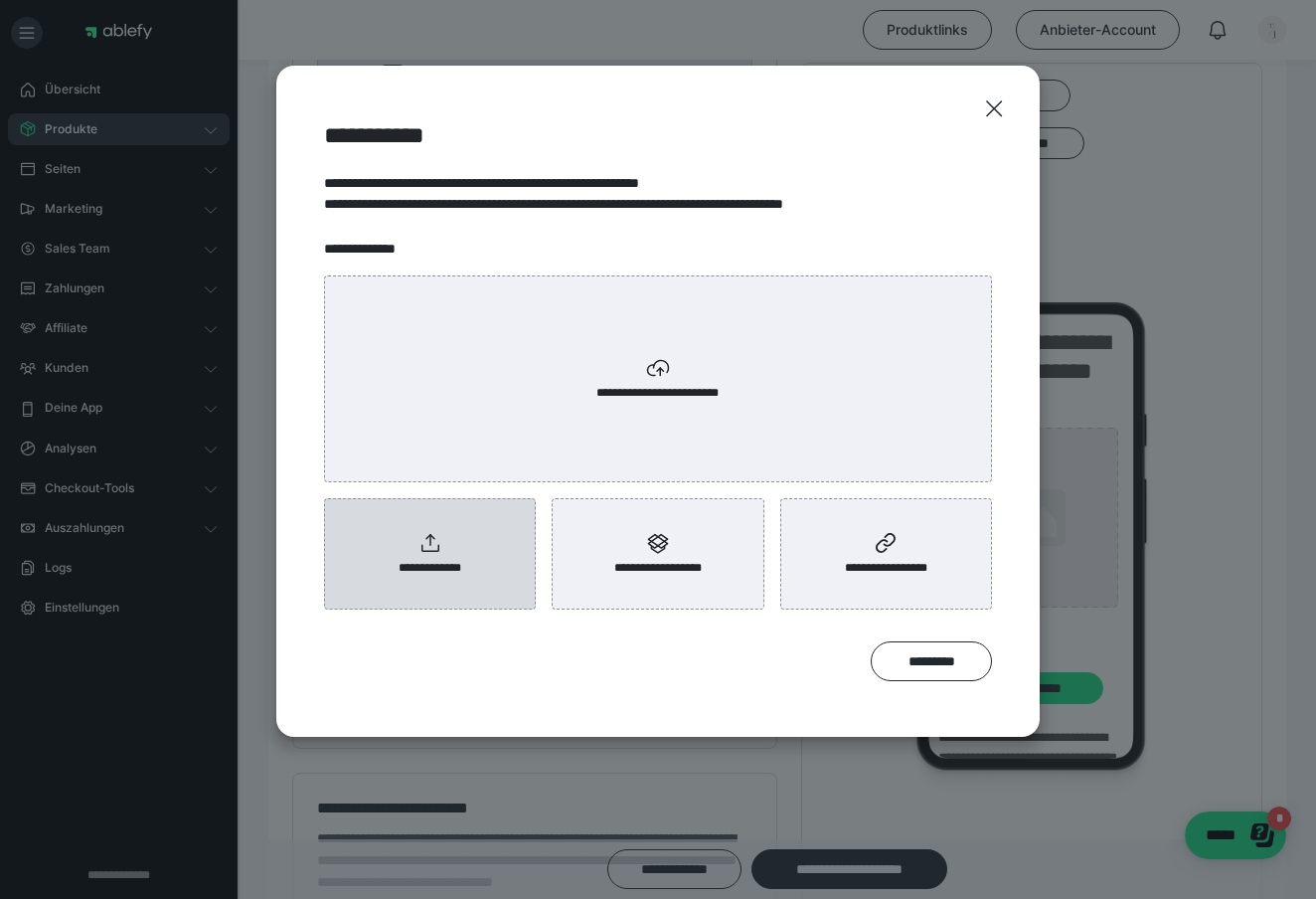click on "**********" at bounding box center (430, 568) 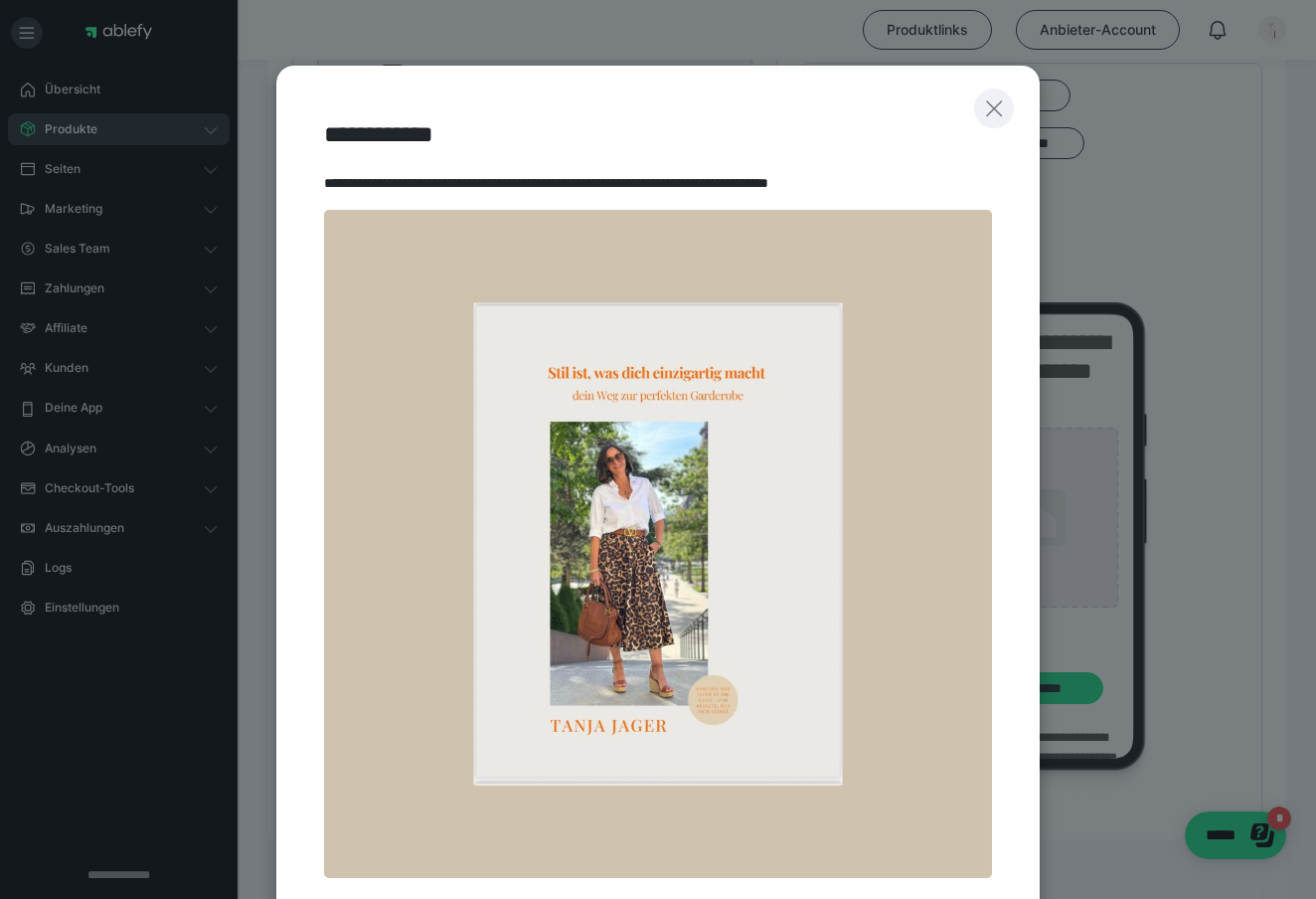 click 